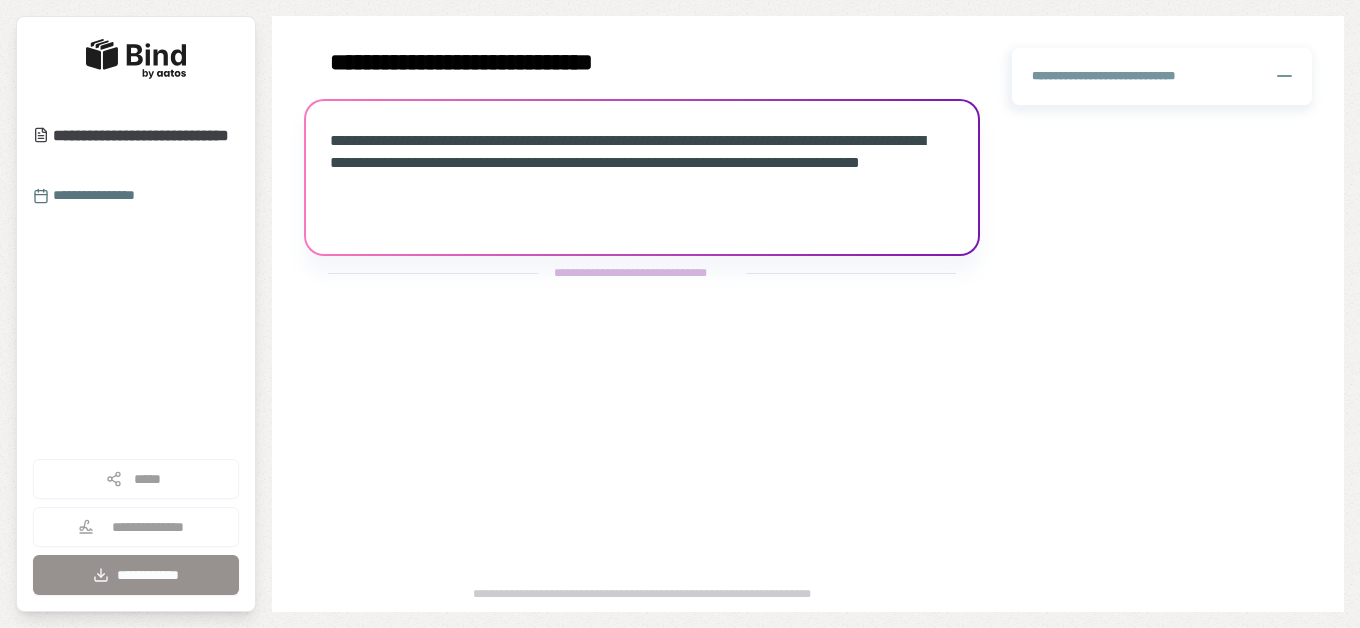 scroll, scrollTop: 0, scrollLeft: 0, axis: both 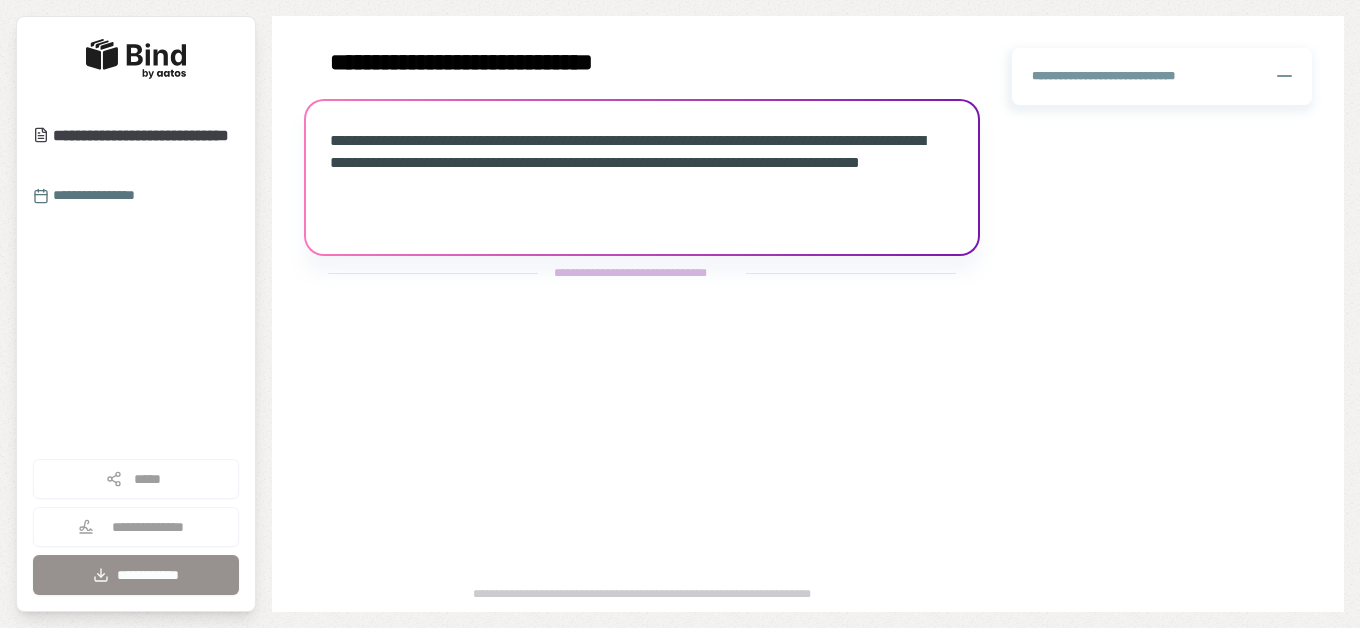 click on "**********" at bounding box center [849, 210] 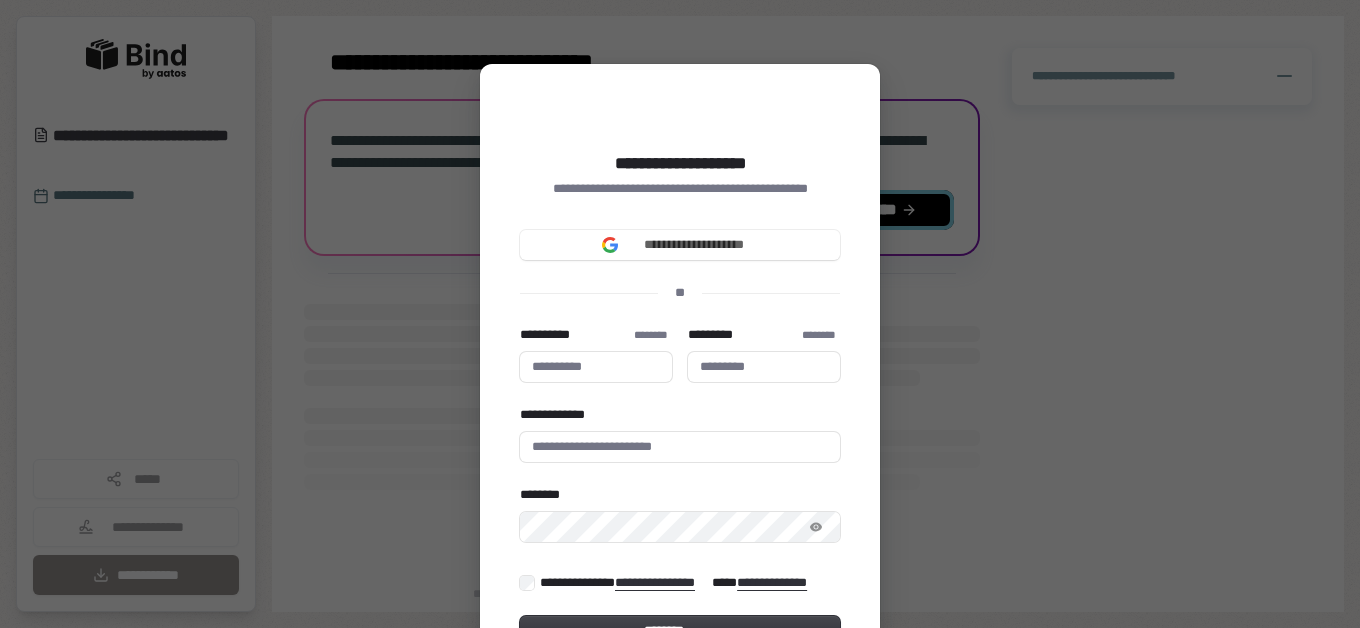 type 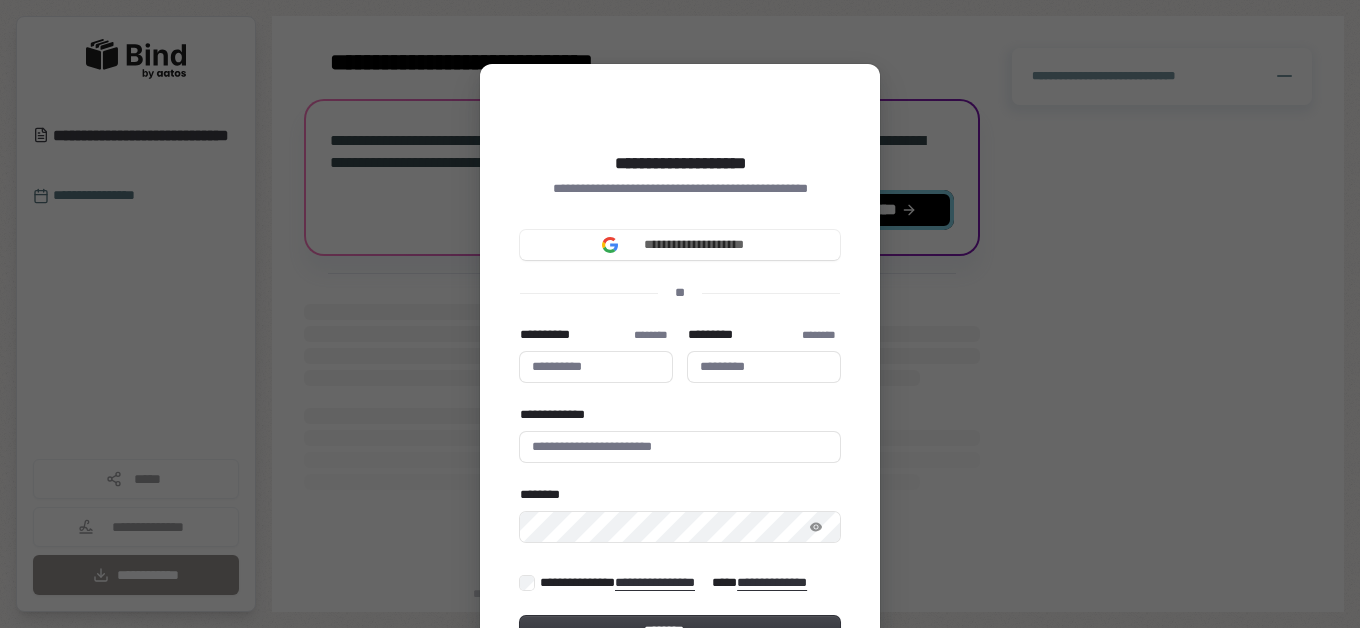 type 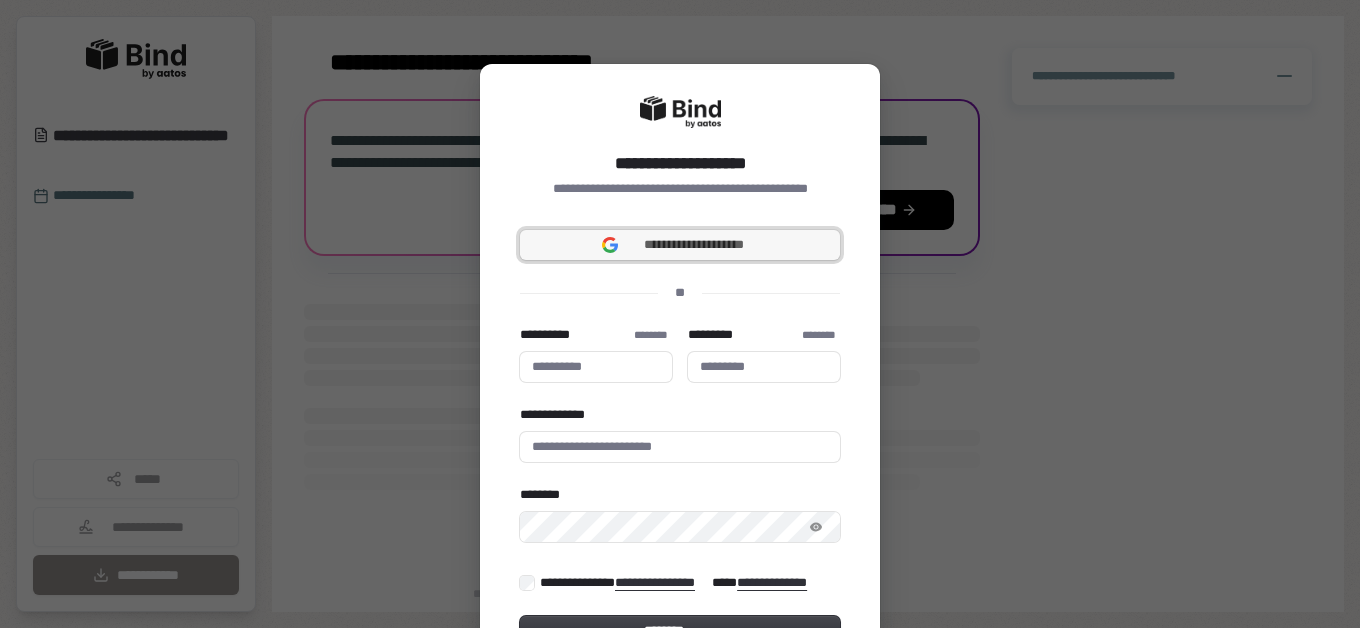click on "**********" at bounding box center (694, 245) 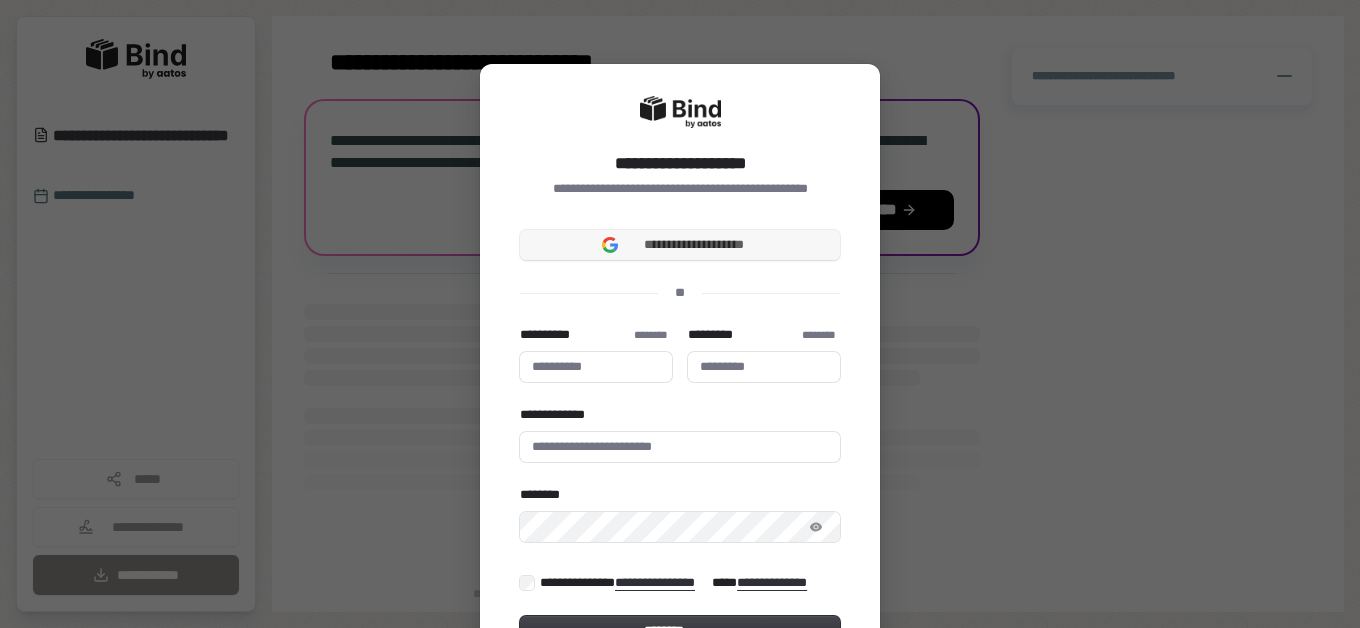 type 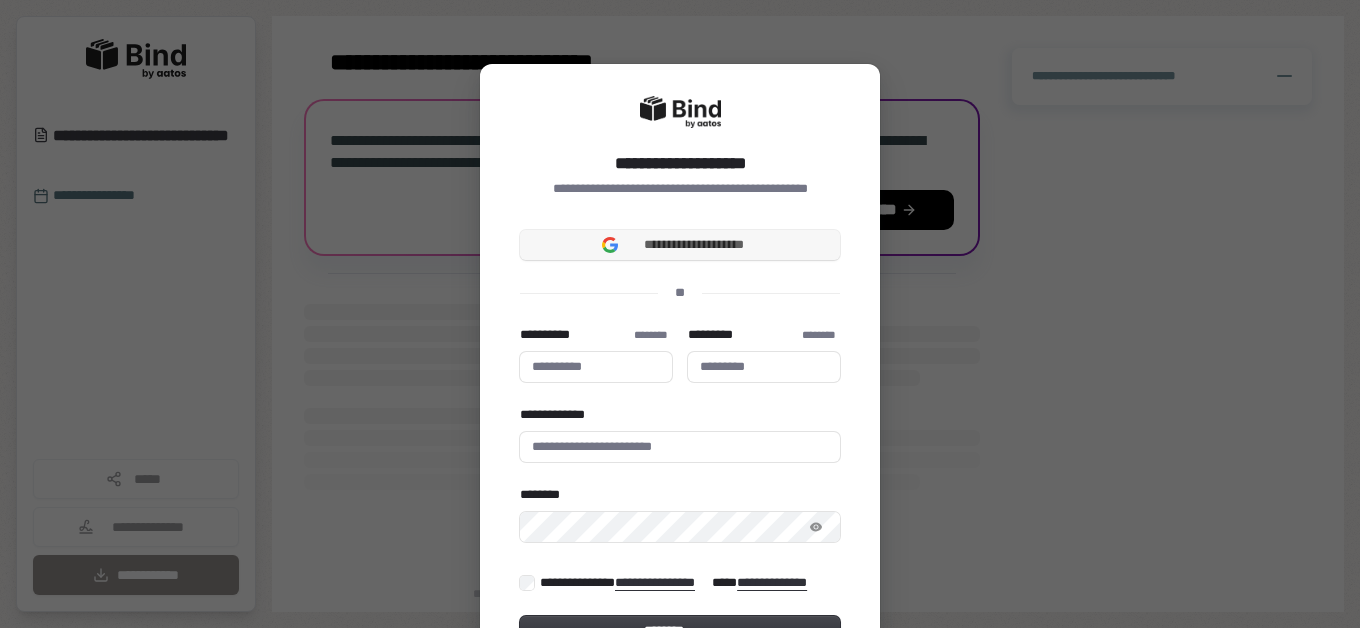 type 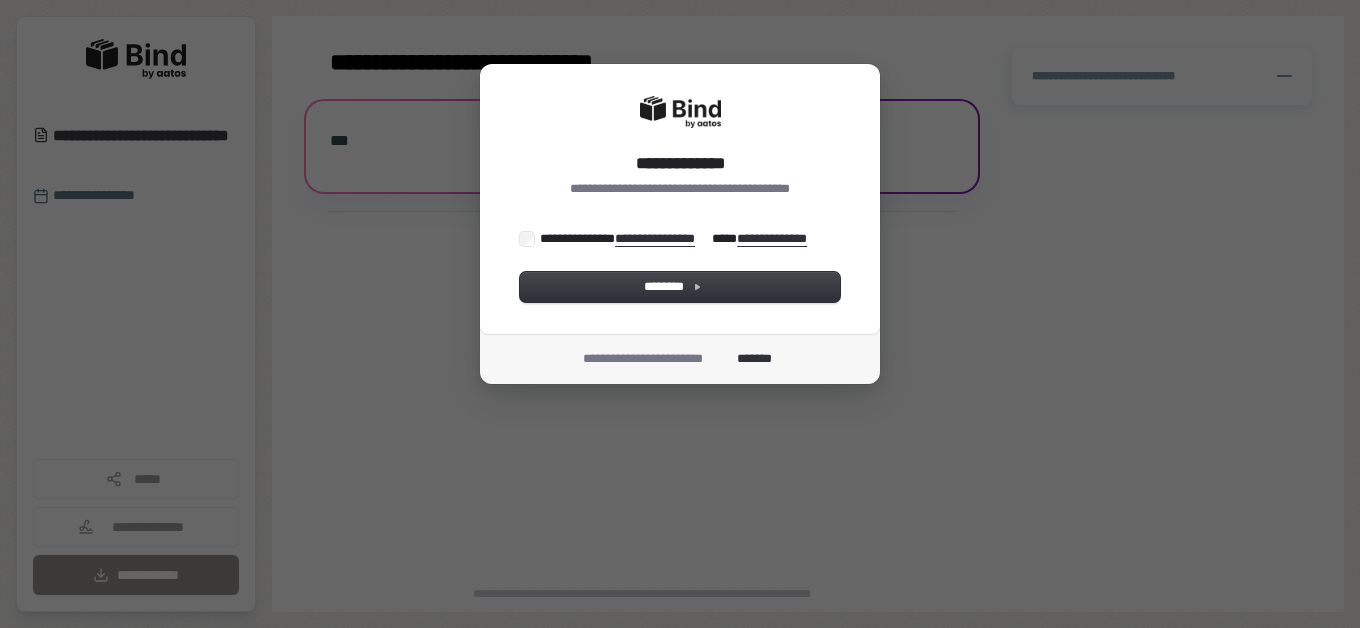 scroll, scrollTop: 0, scrollLeft: 0, axis: both 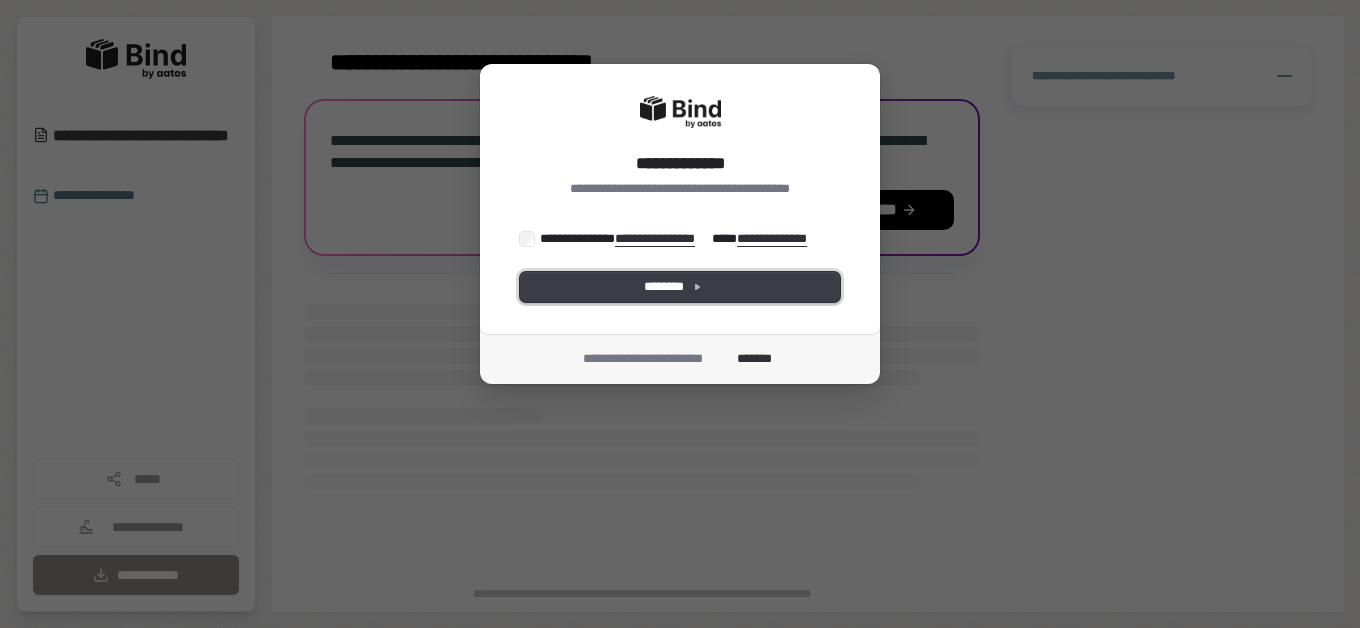 click on "********" at bounding box center [680, 287] 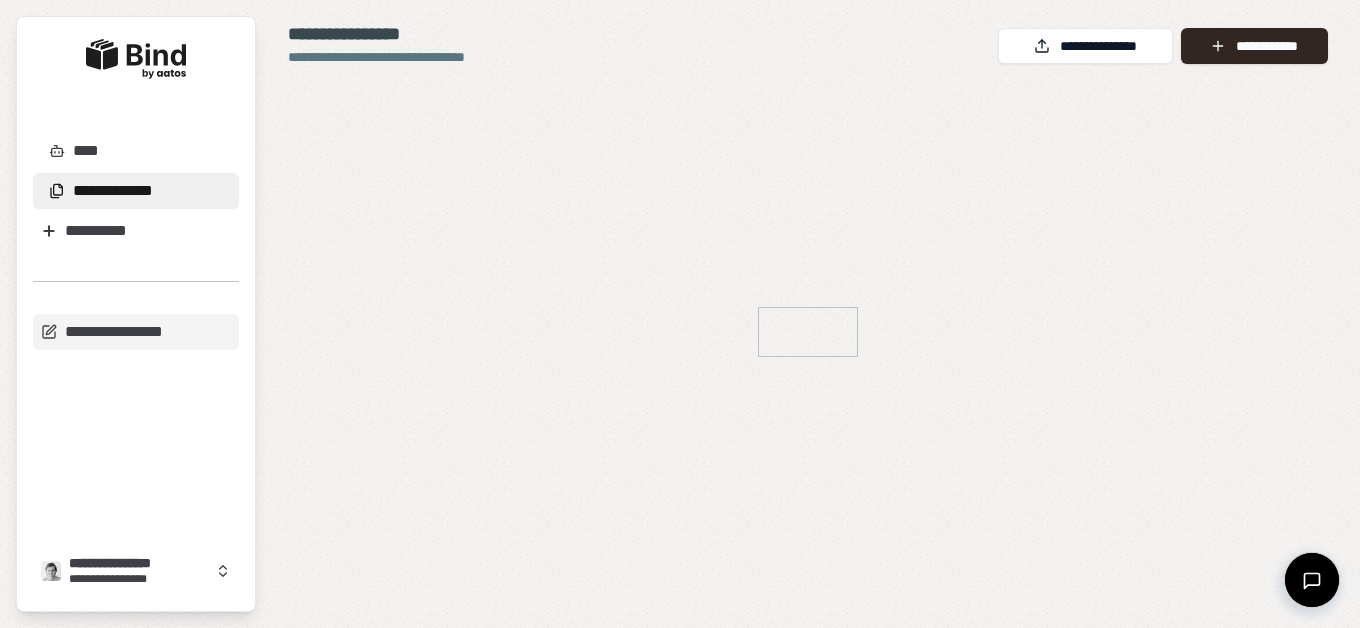 scroll, scrollTop: 0, scrollLeft: 0, axis: both 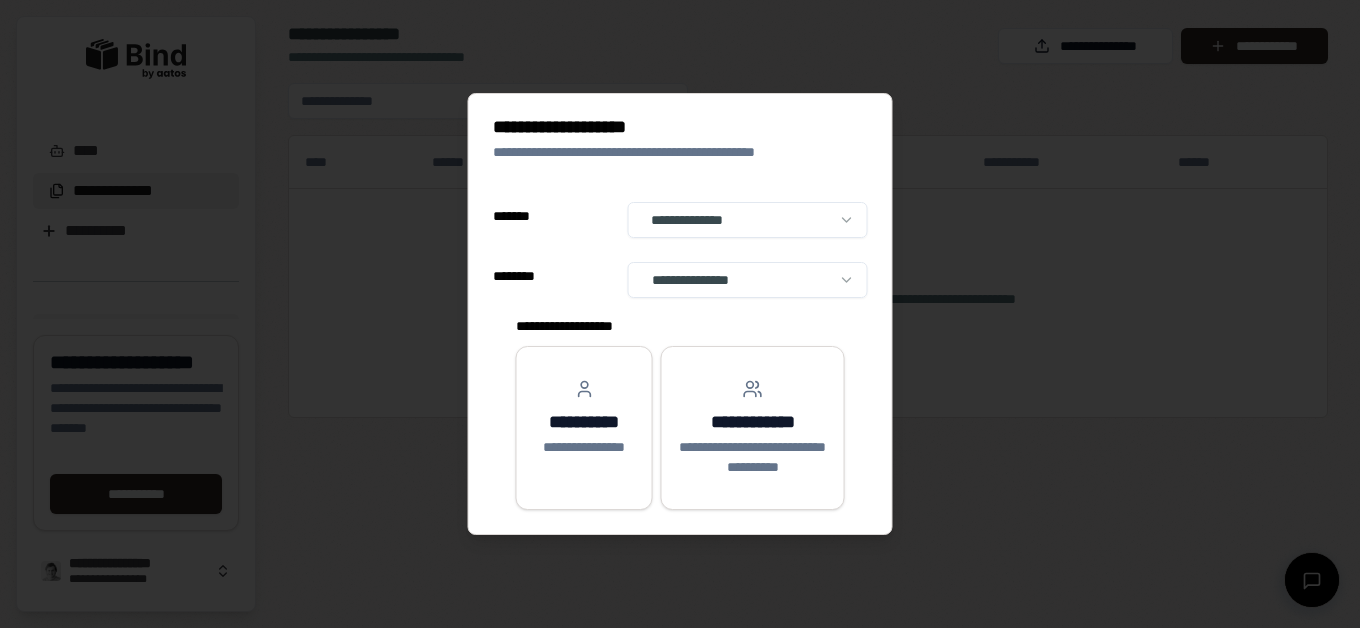 select on "**" 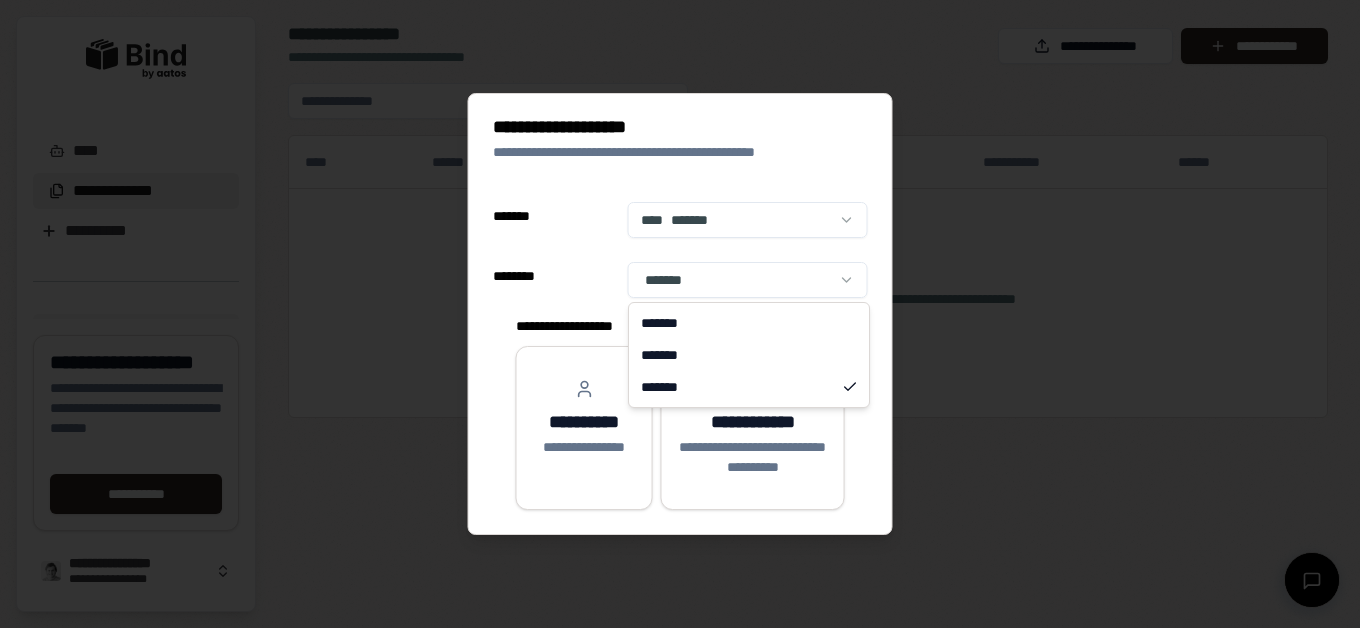 click on "**********" at bounding box center (680, 314) 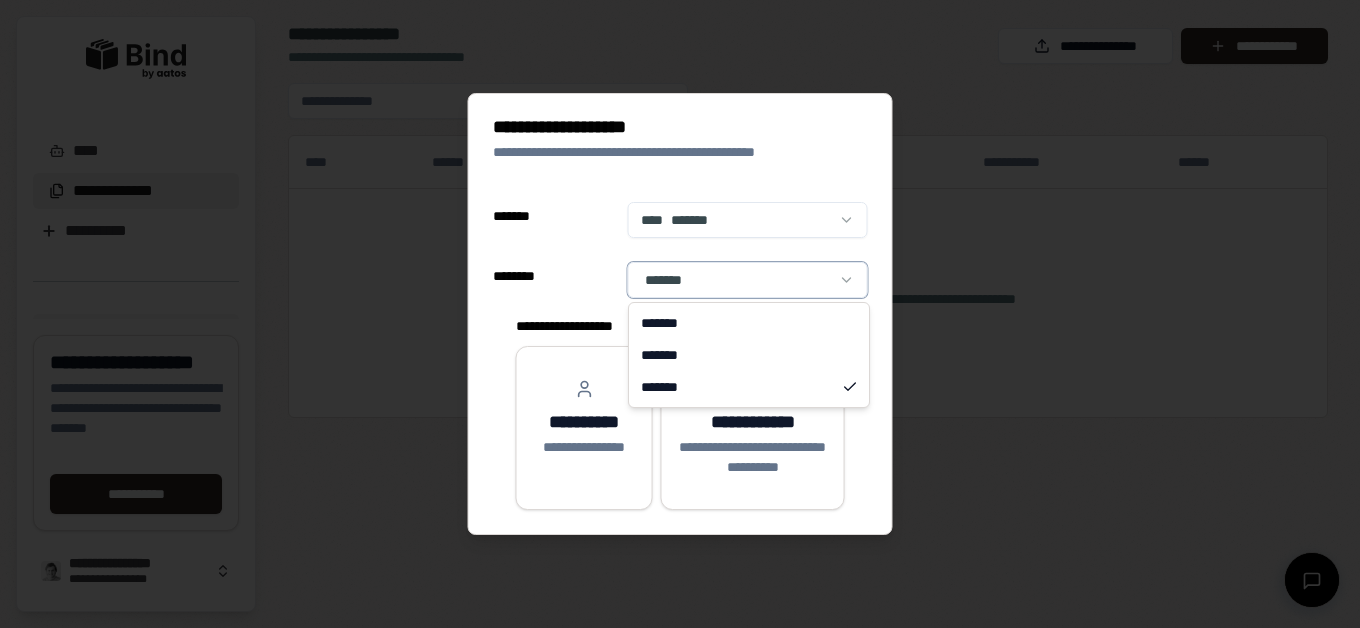 click on "**********" at bounding box center [680, 314] 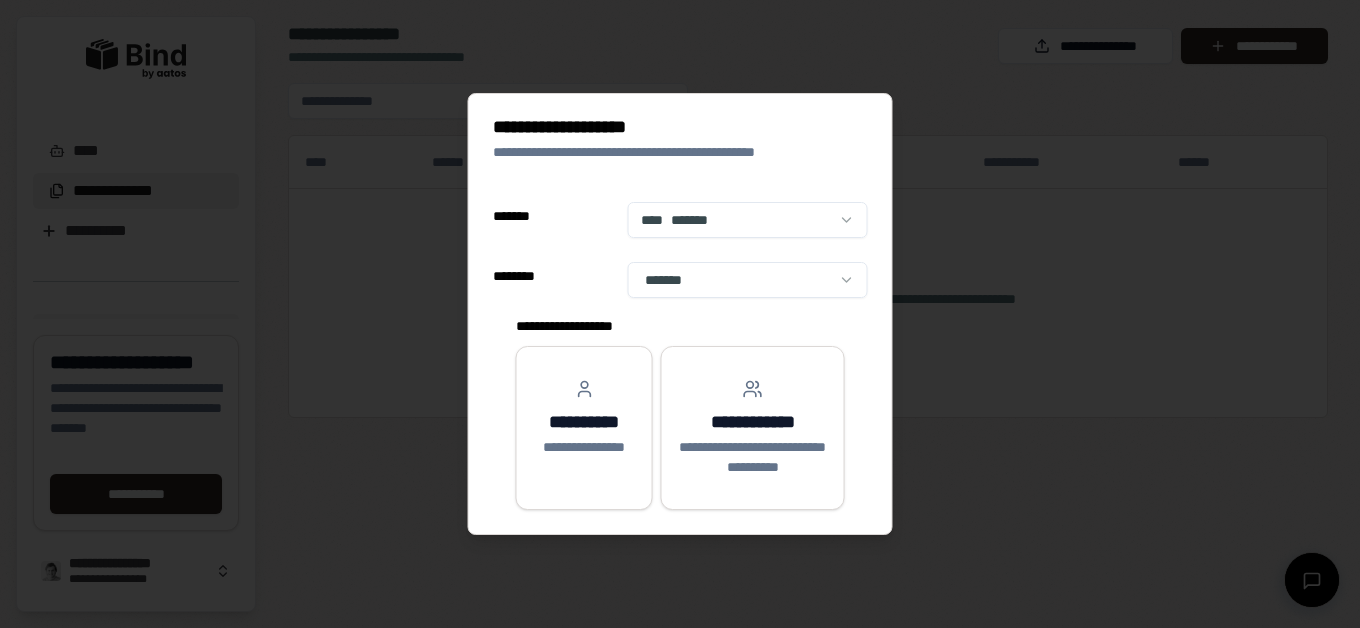 click on "**********" at bounding box center [680, 314] 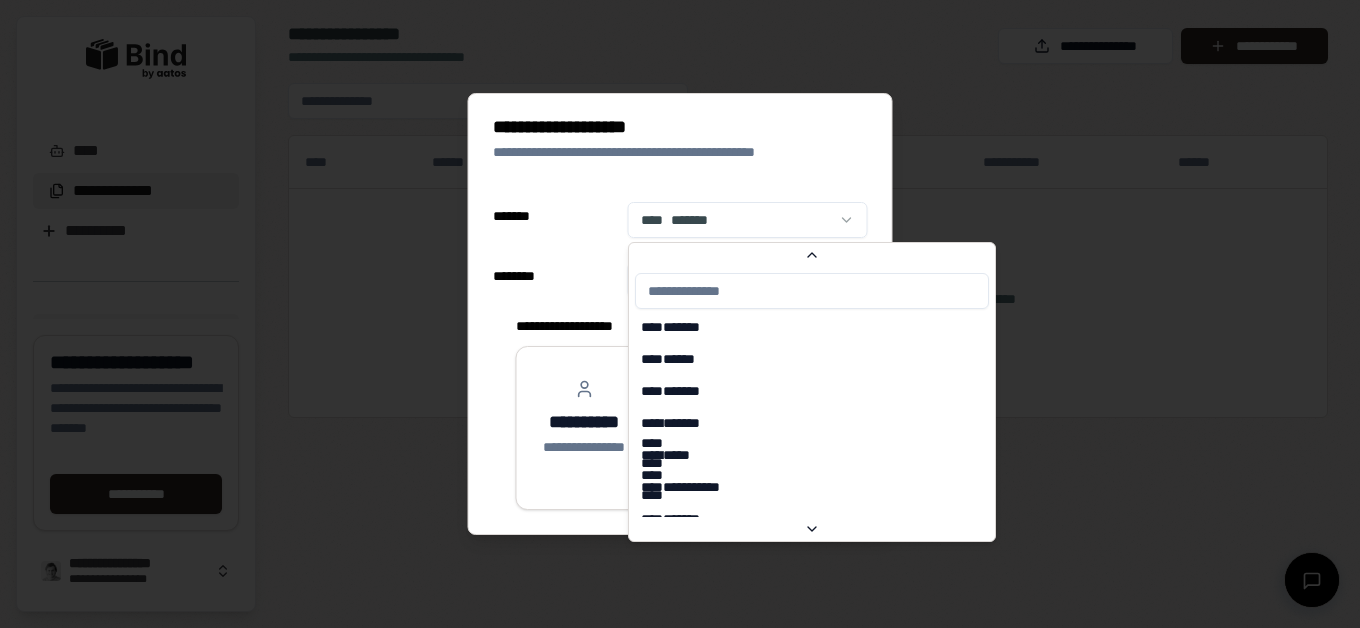 scroll, scrollTop: 7506, scrollLeft: 0, axis: vertical 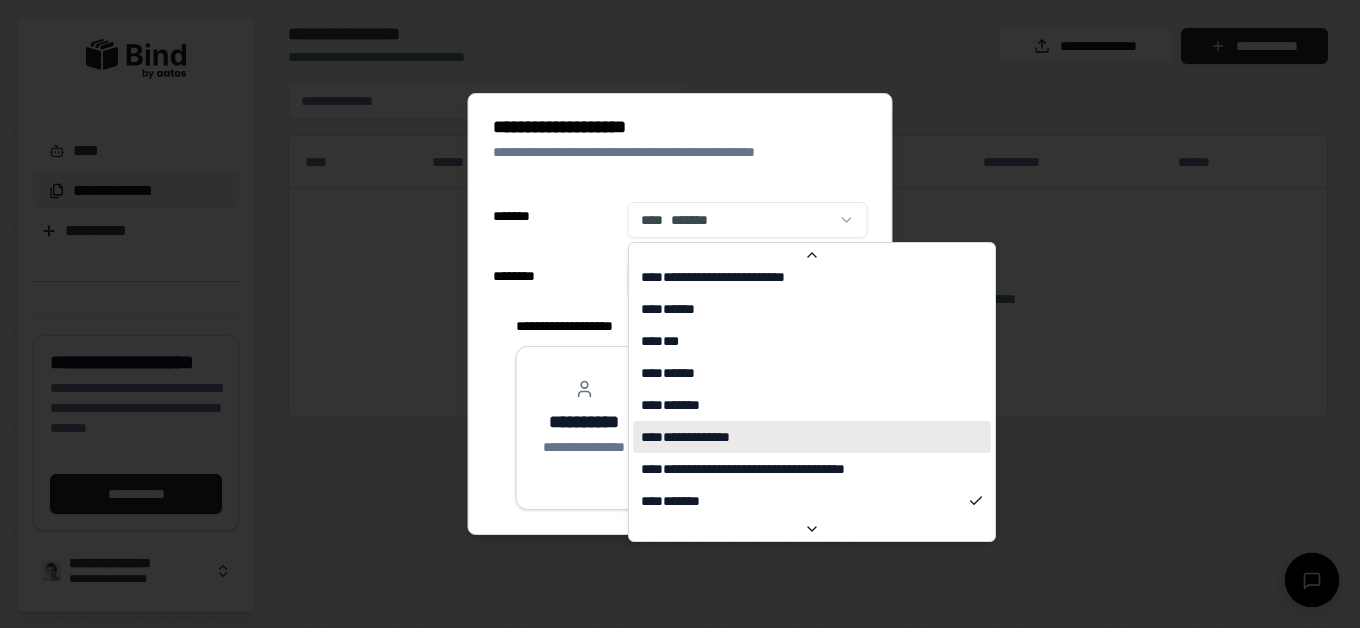 select on "**" 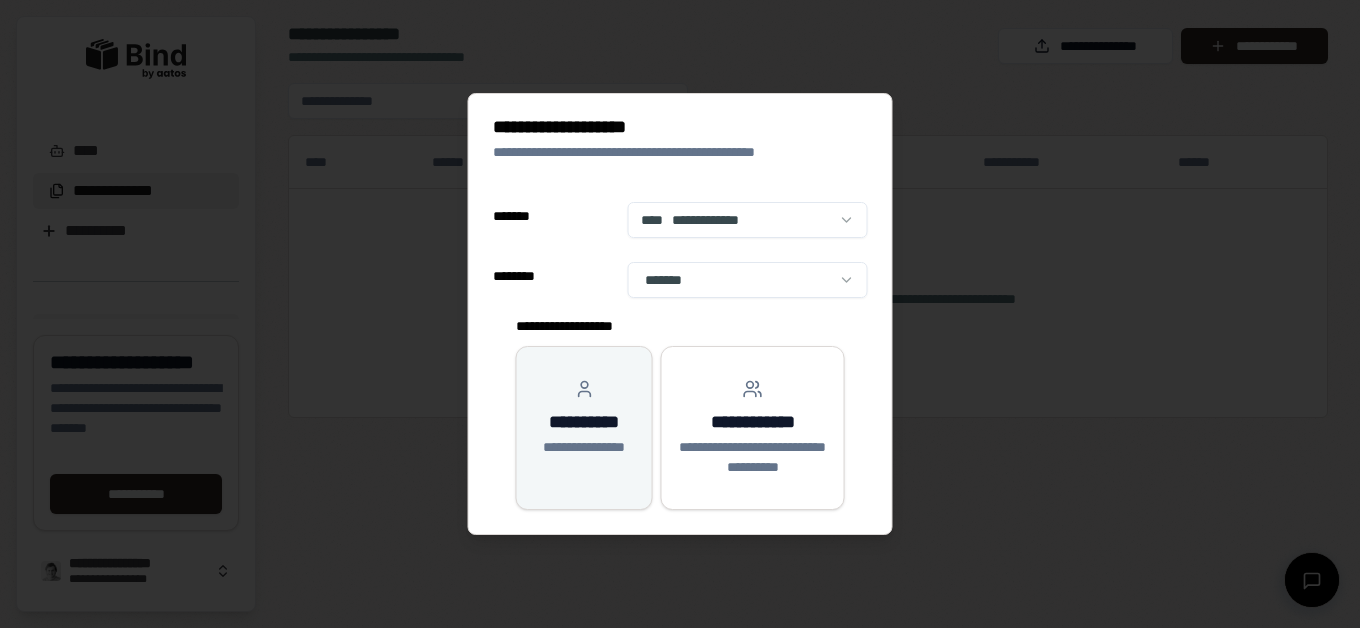 click on "**********" at bounding box center [584, 418] 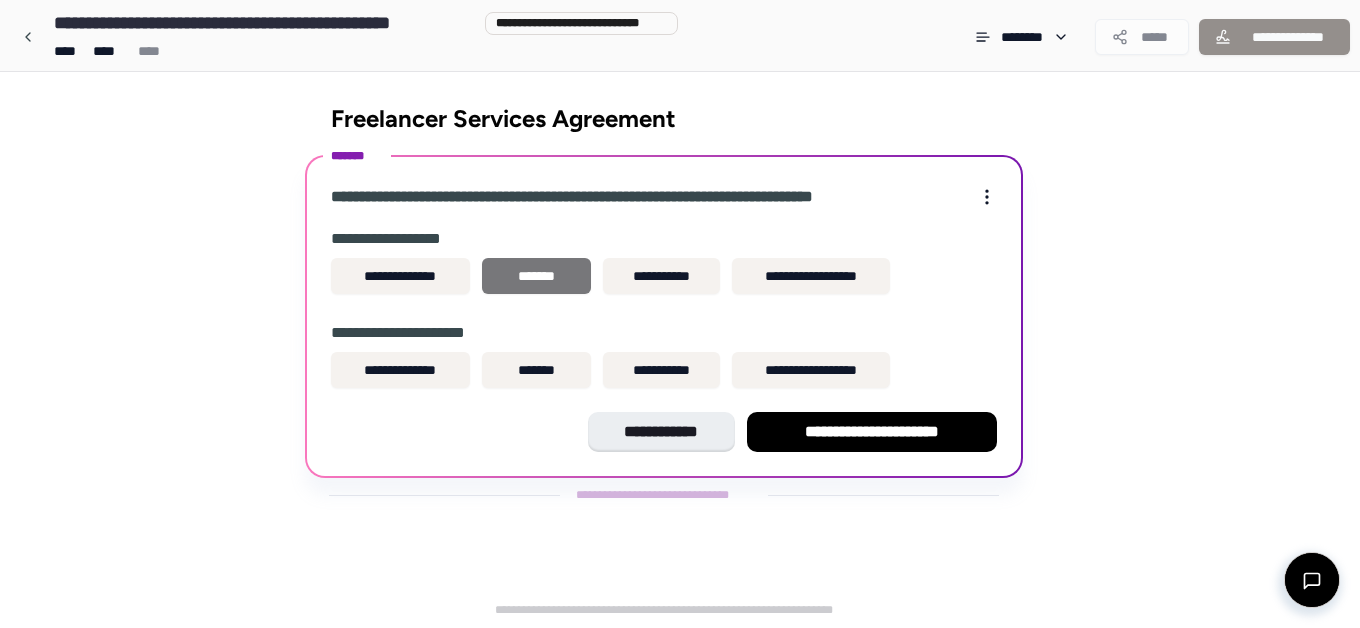 click on "*******" at bounding box center (536, 276) 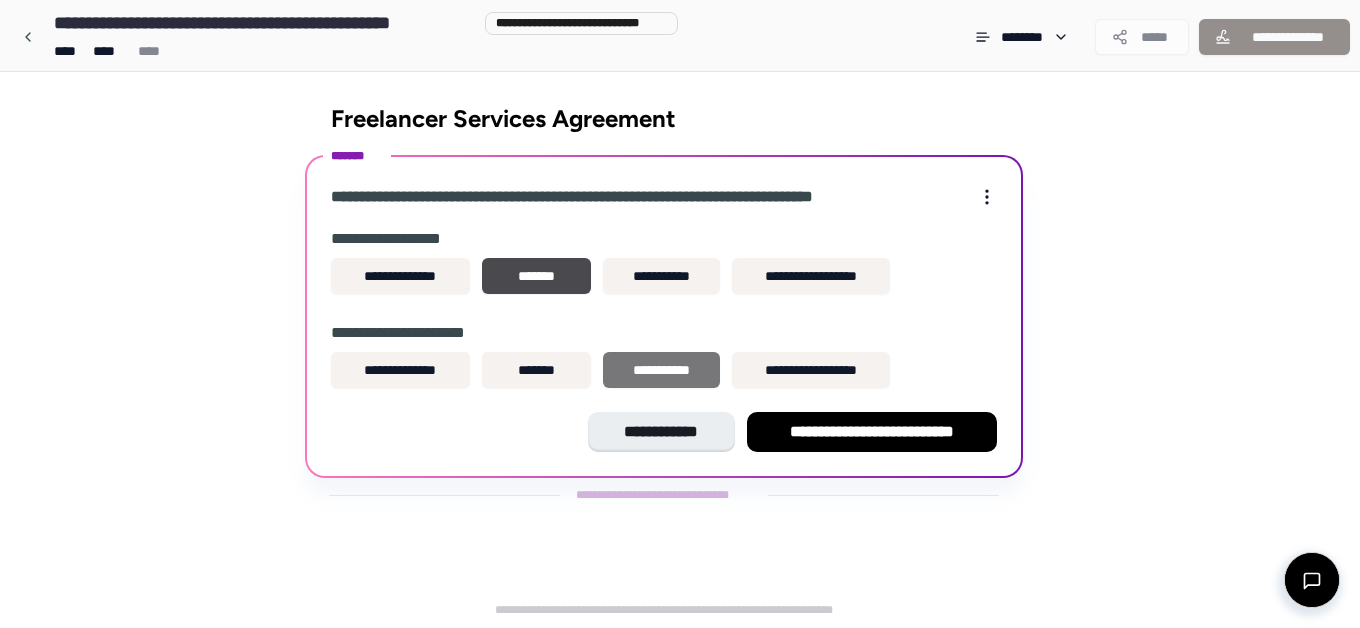 click on "**********" at bounding box center (661, 370) 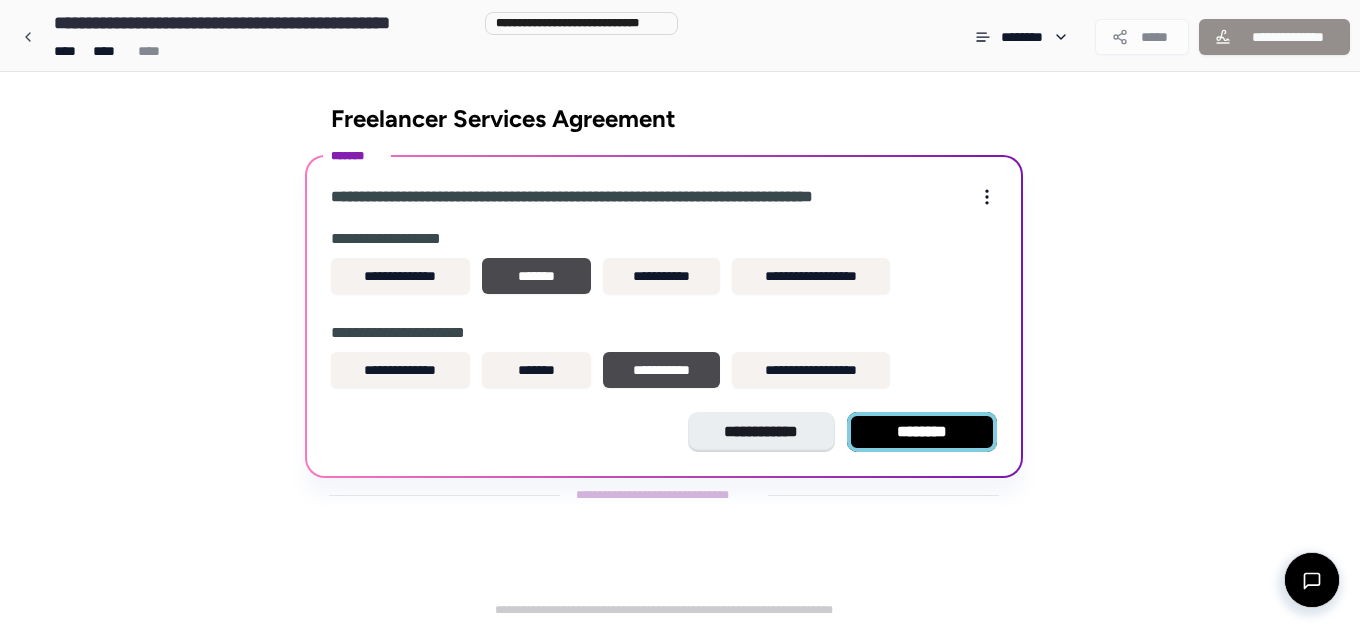 click on "********" at bounding box center (922, 432) 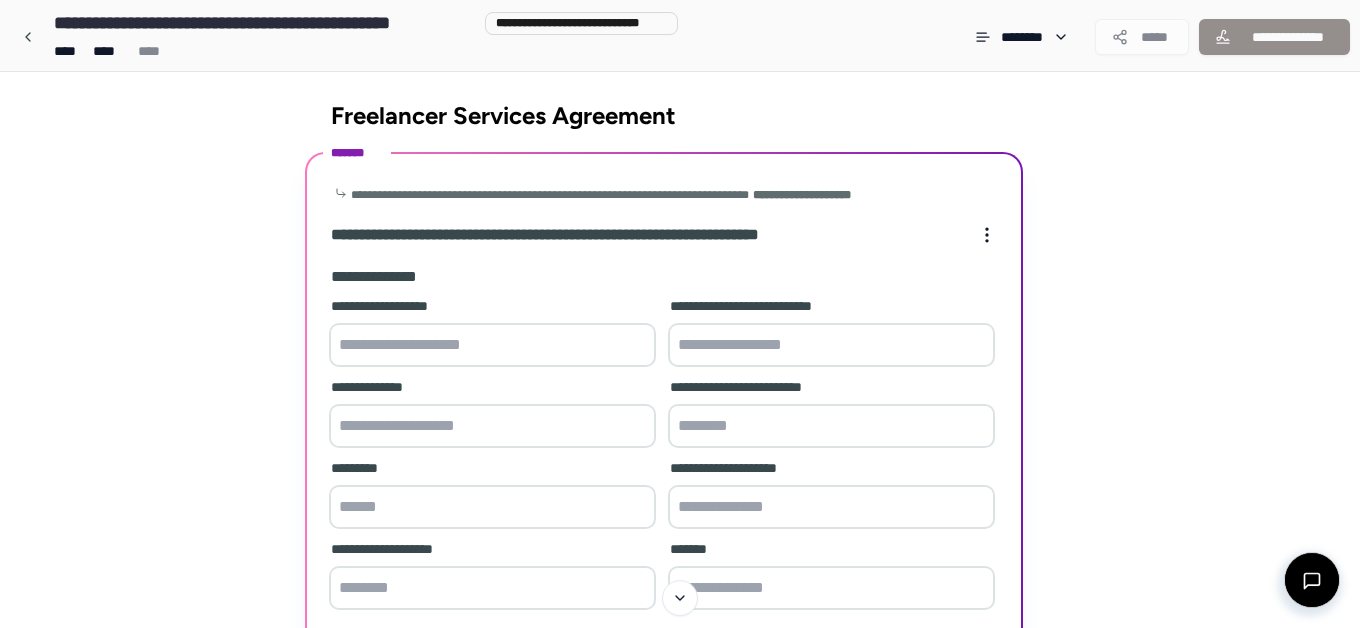 scroll, scrollTop: 0, scrollLeft: 0, axis: both 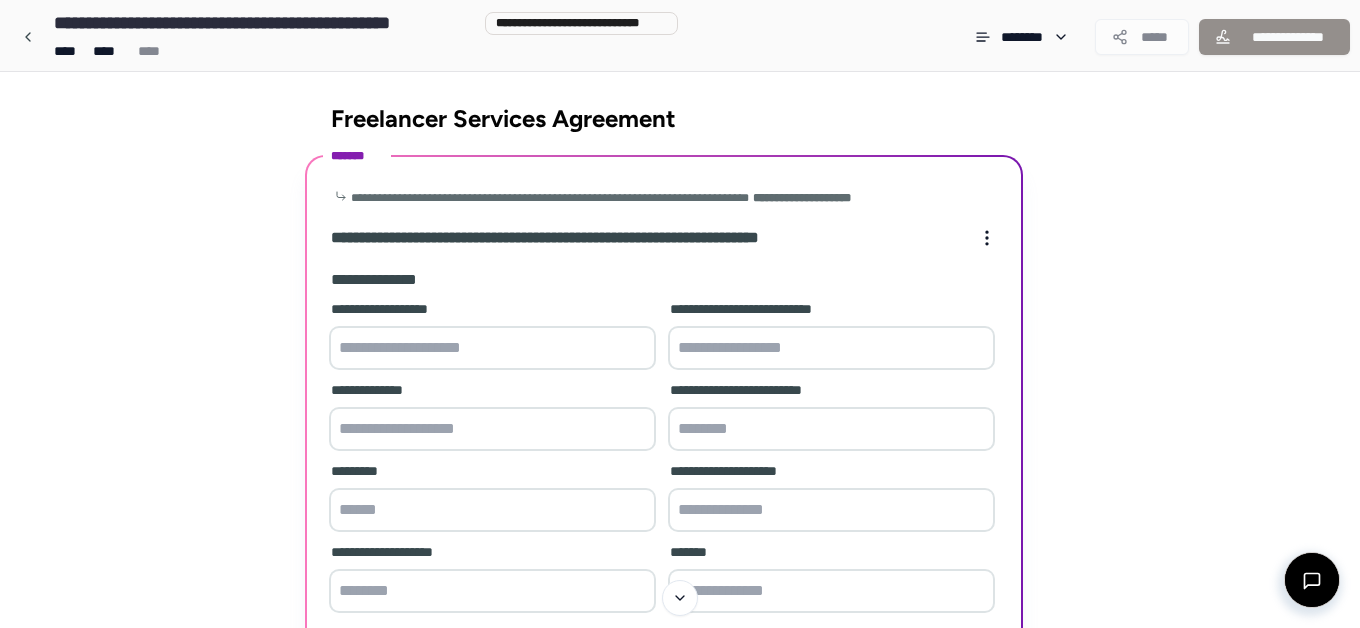 click at bounding box center (492, 348) 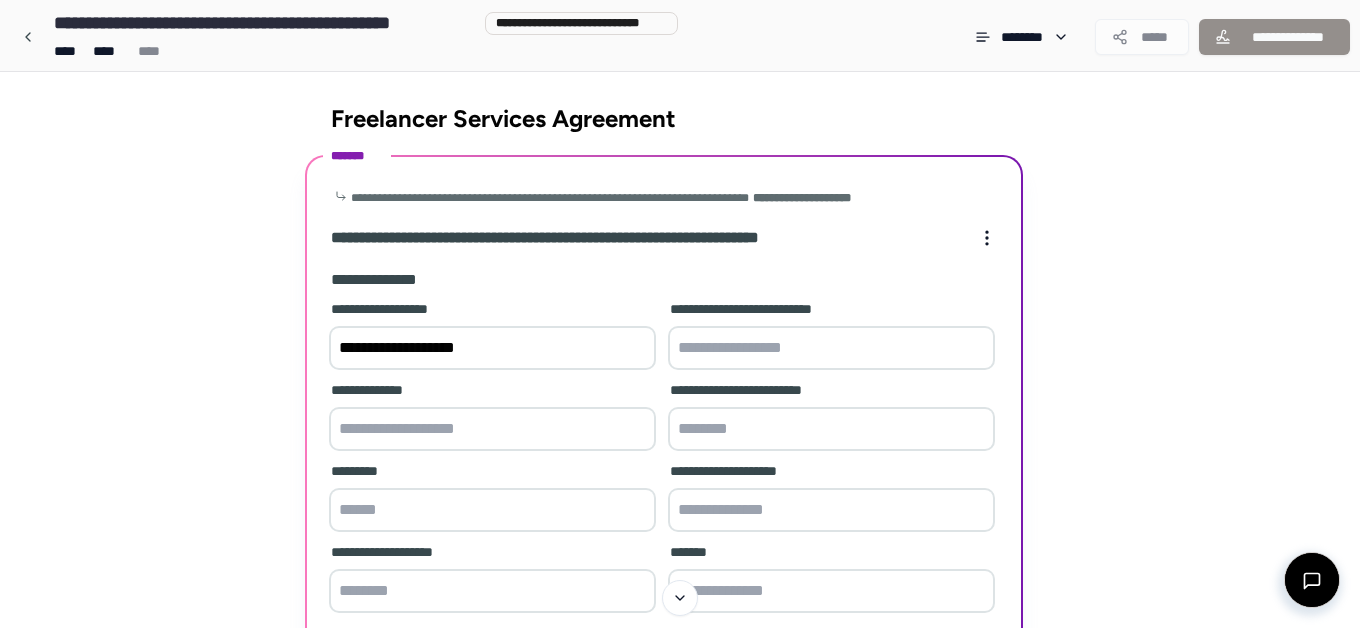 type on "**********" 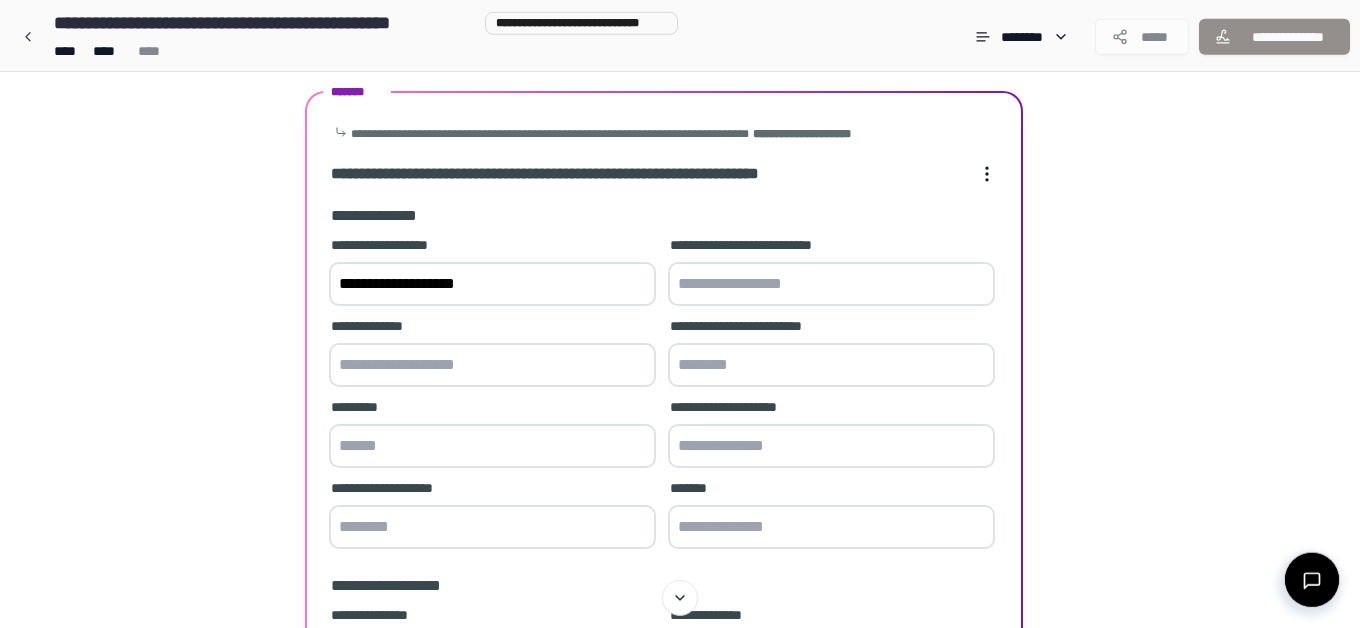 scroll, scrollTop: 102, scrollLeft: 0, axis: vertical 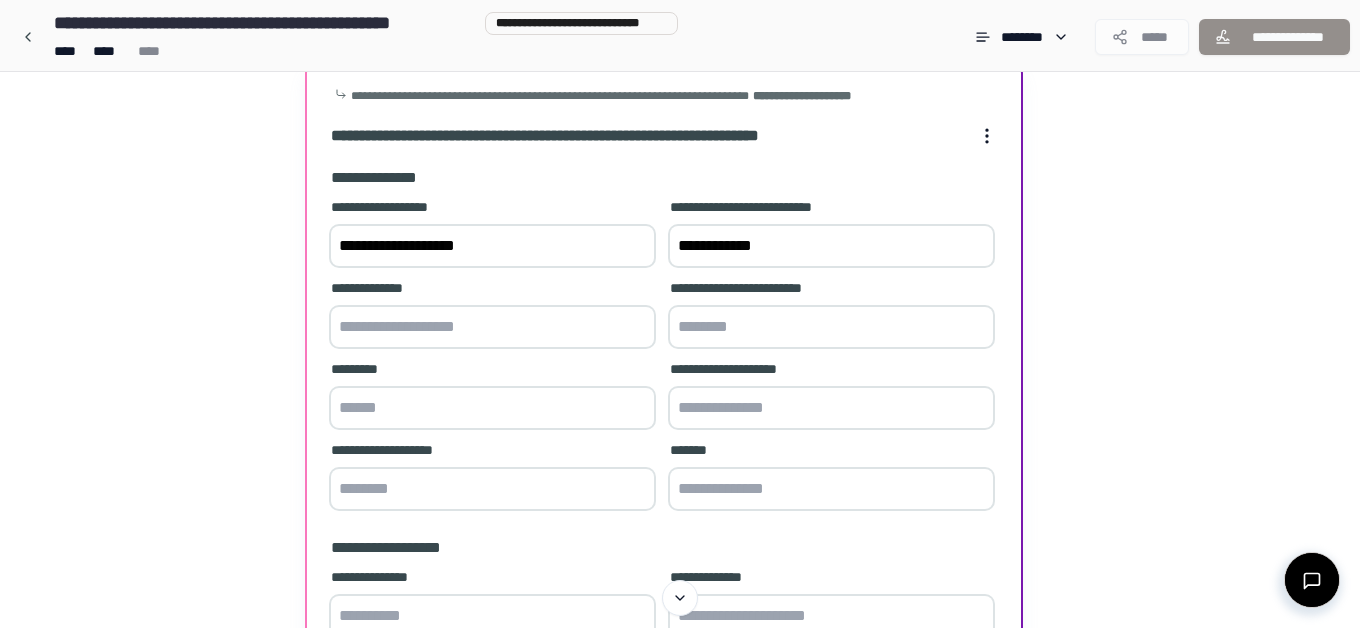 click on "**********" at bounding box center [680, 508] 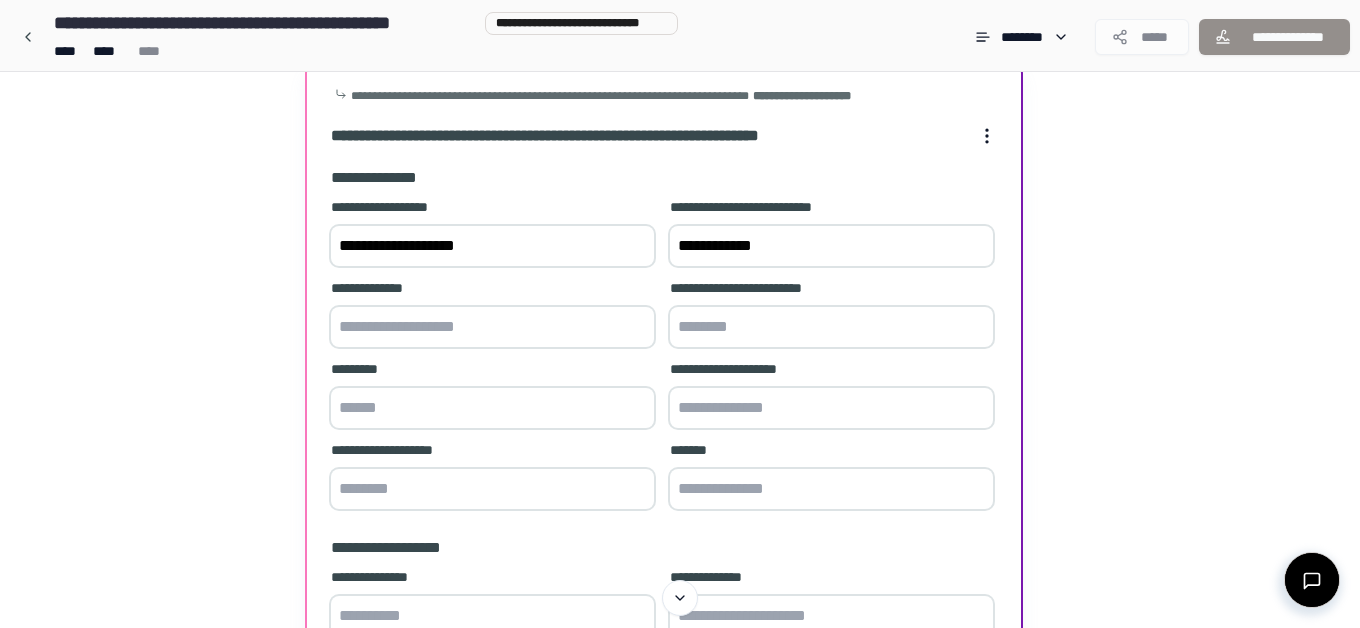 click on "**********" at bounding box center [831, 246] 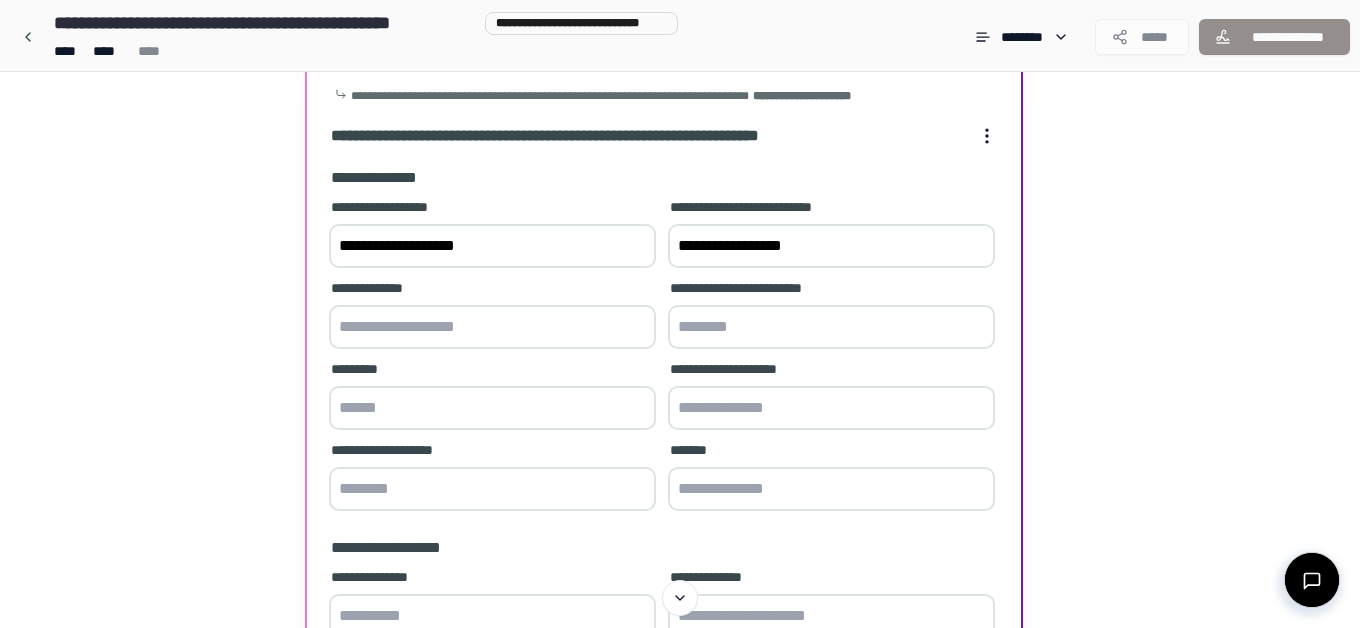 type on "**********" 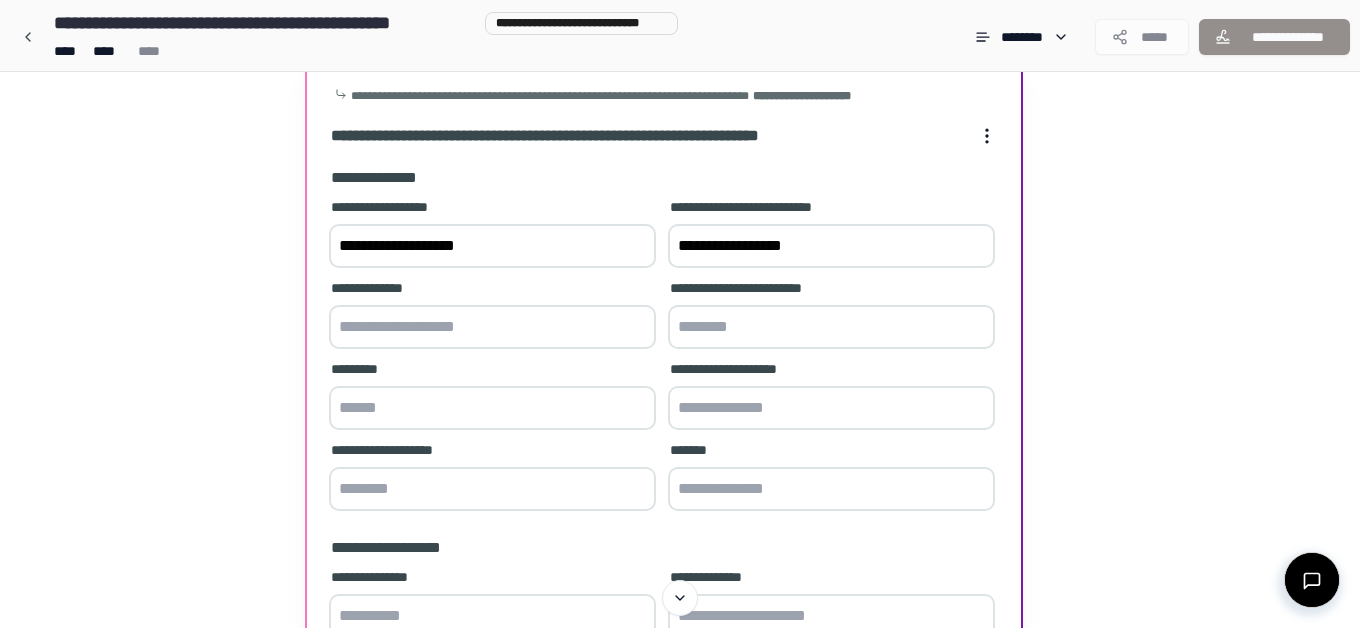paste on "**********" 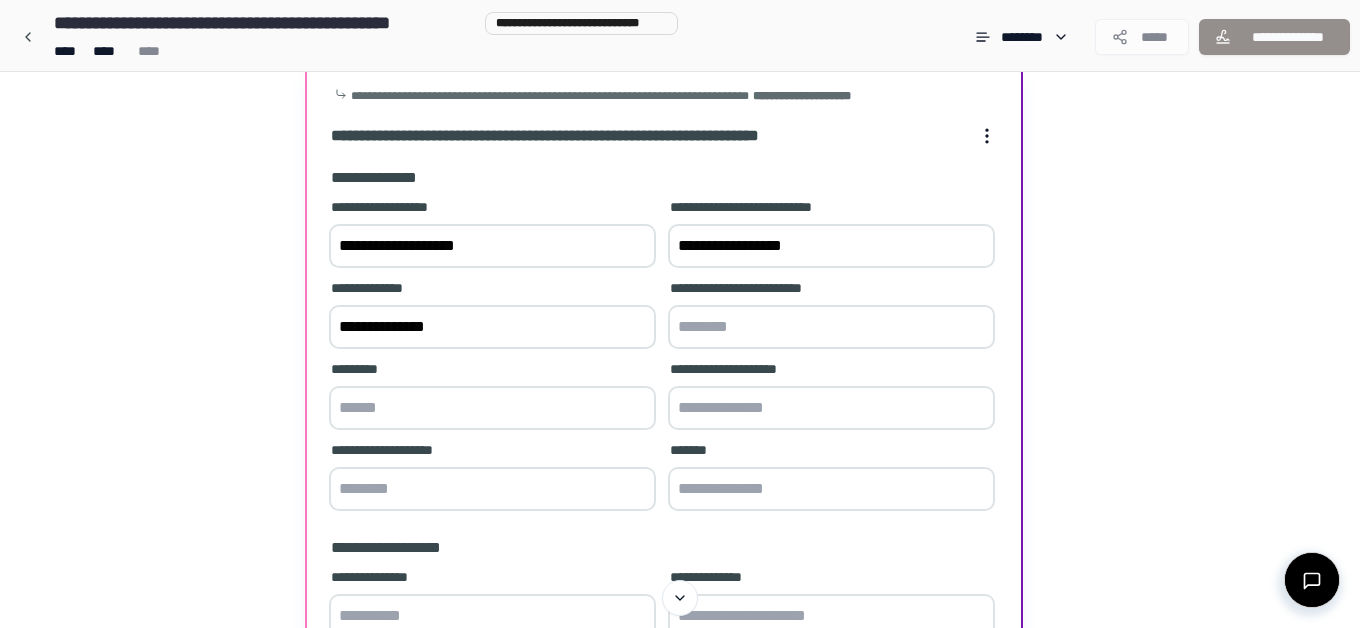 type on "**********" 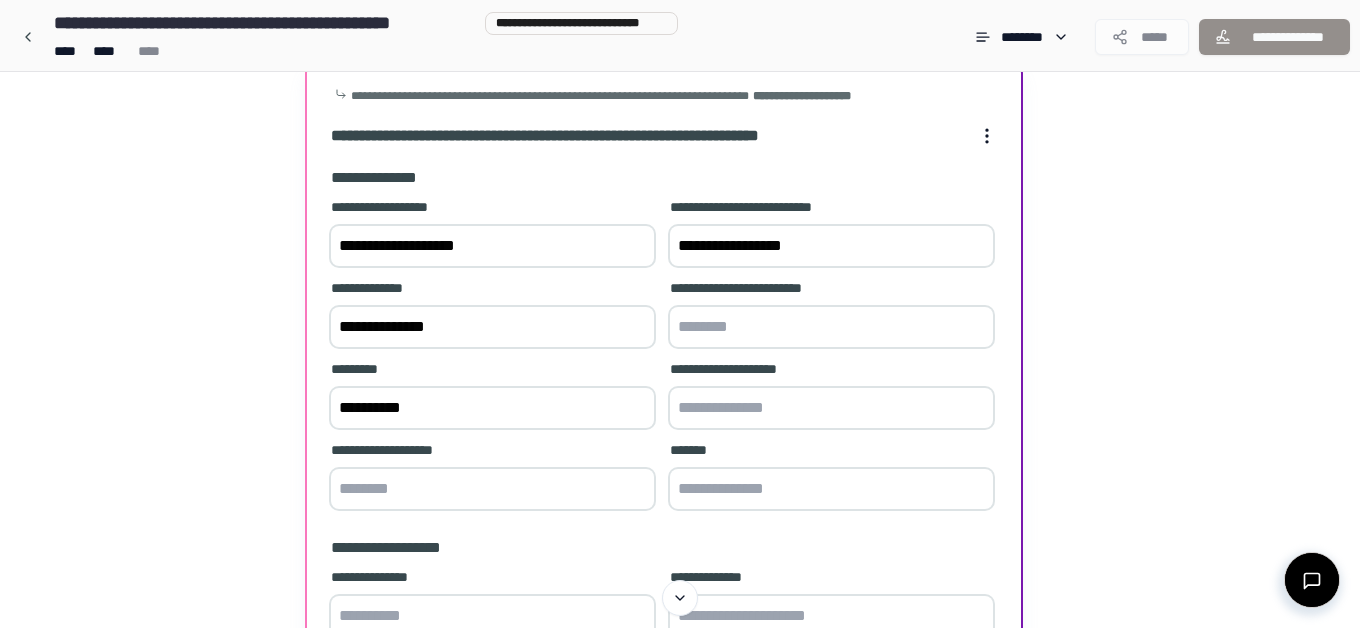 type on "**********" 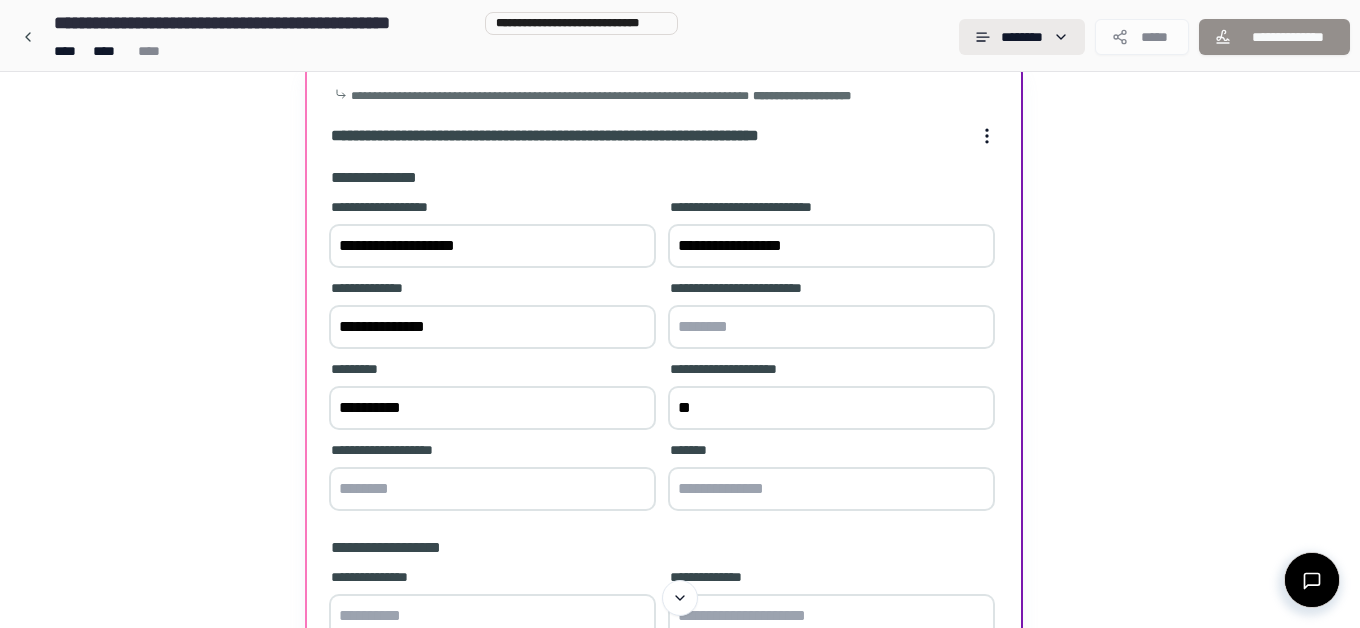 type on "**" 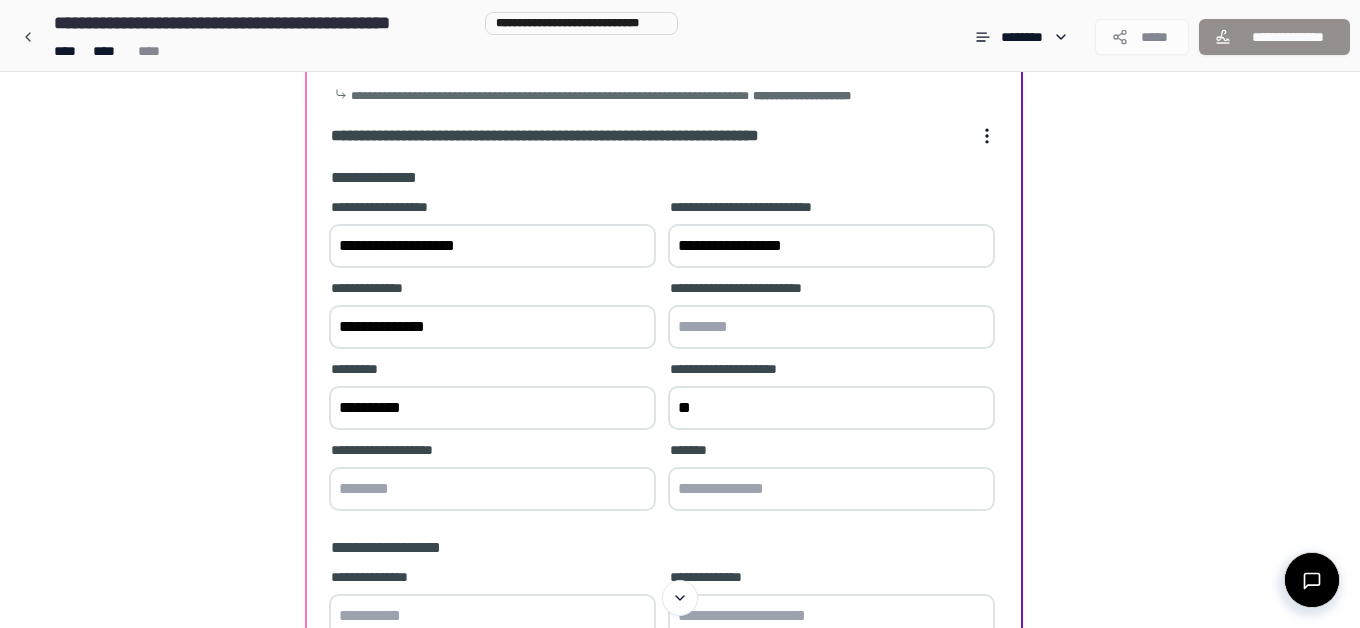 click at bounding box center [492, 489] 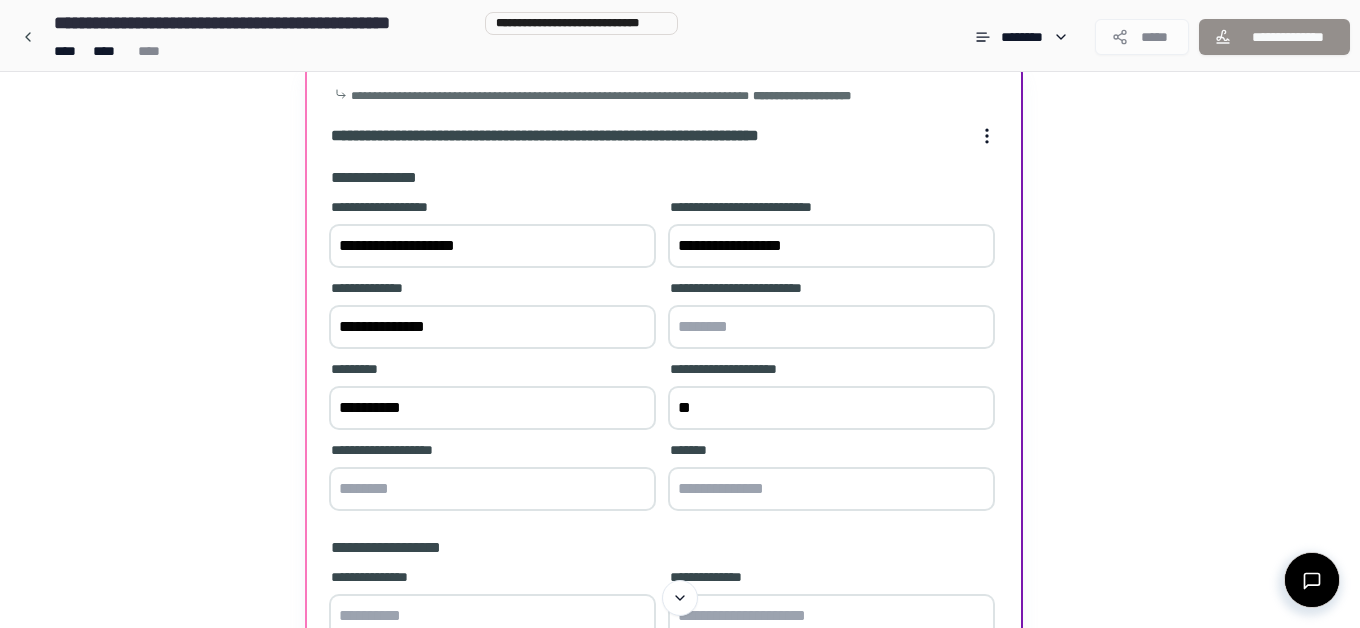 paste on "******" 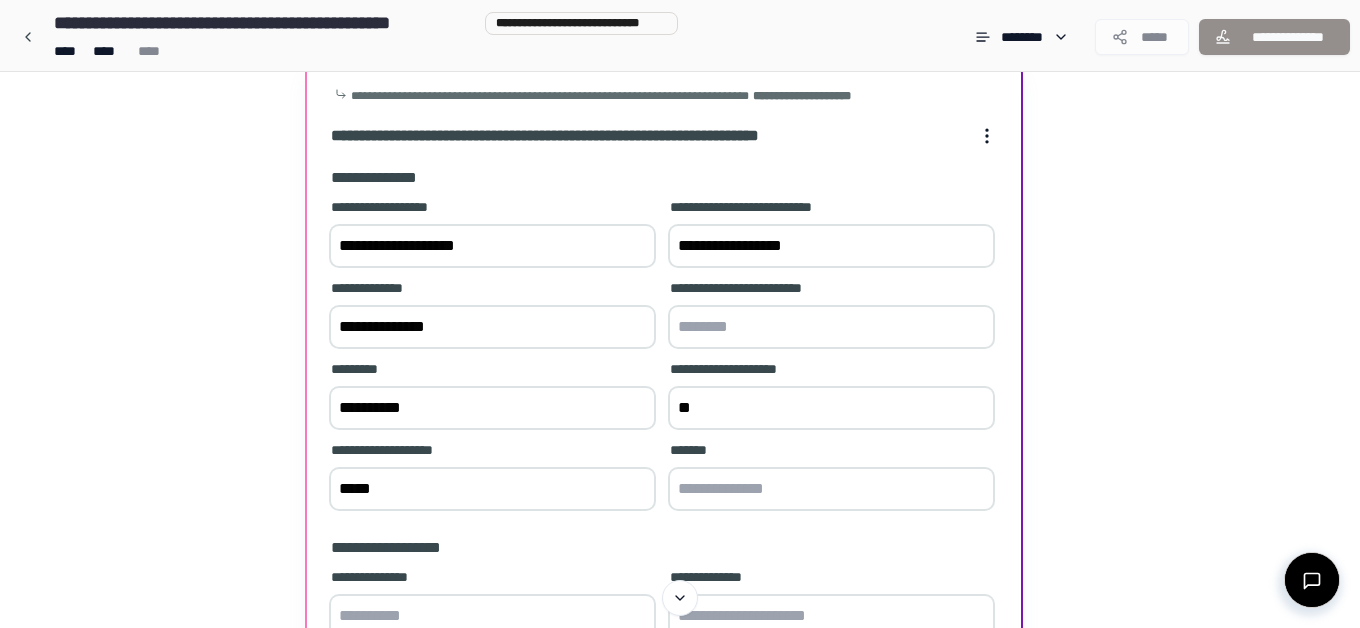 type on "*****" 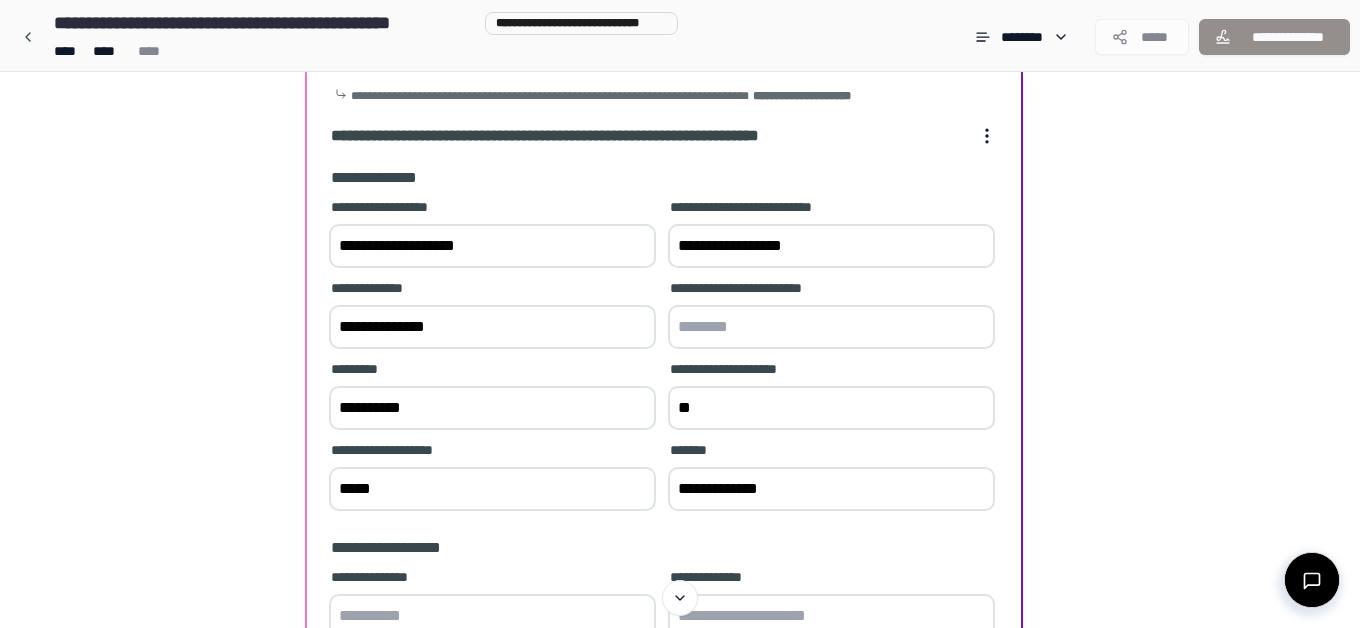 type on "**********" 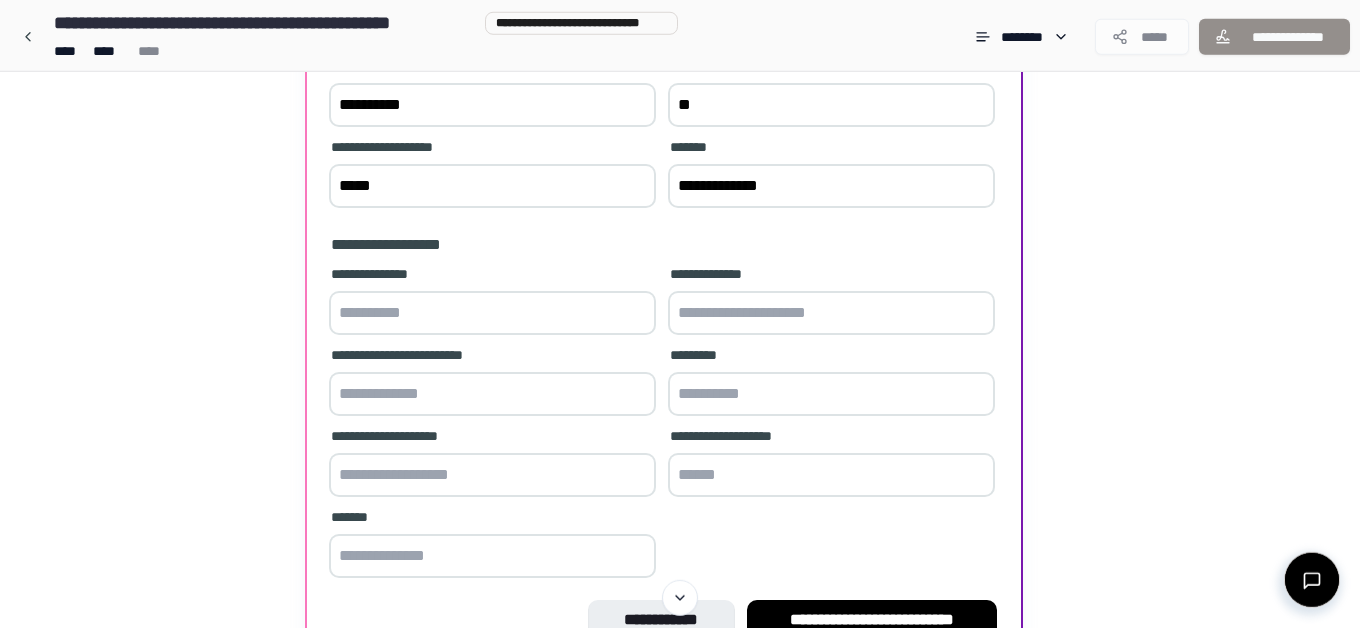 scroll, scrollTop: 408, scrollLeft: 0, axis: vertical 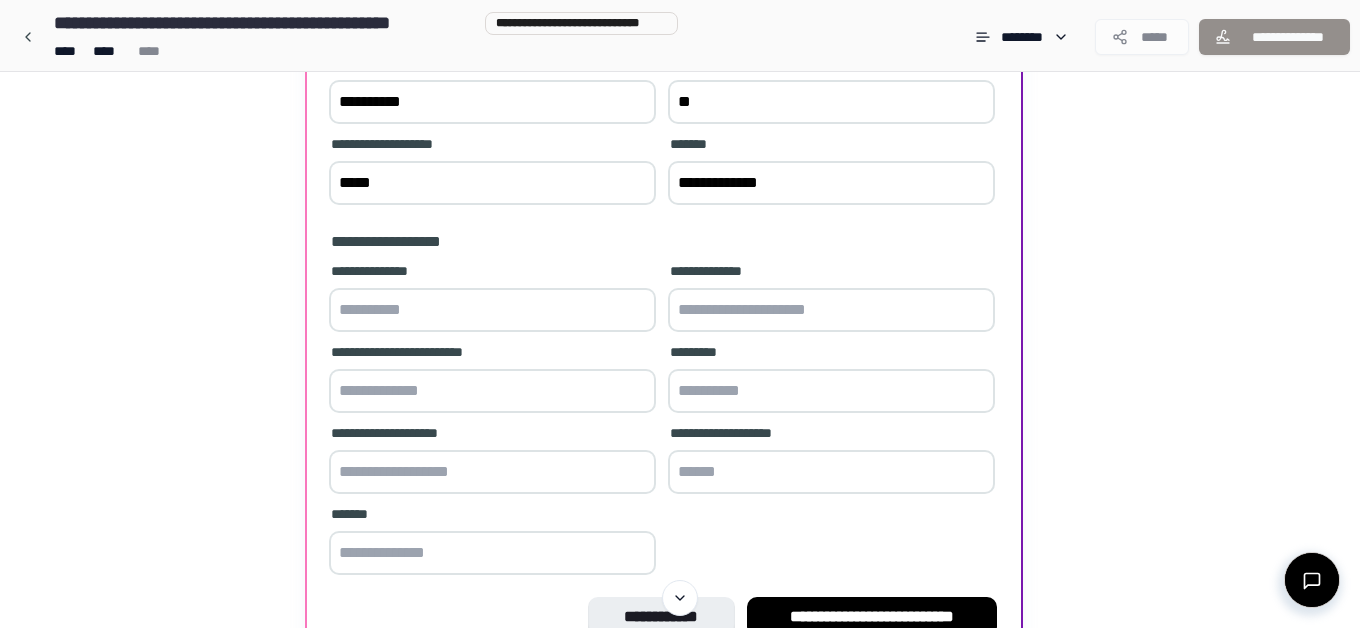 click at bounding box center [492, 310] 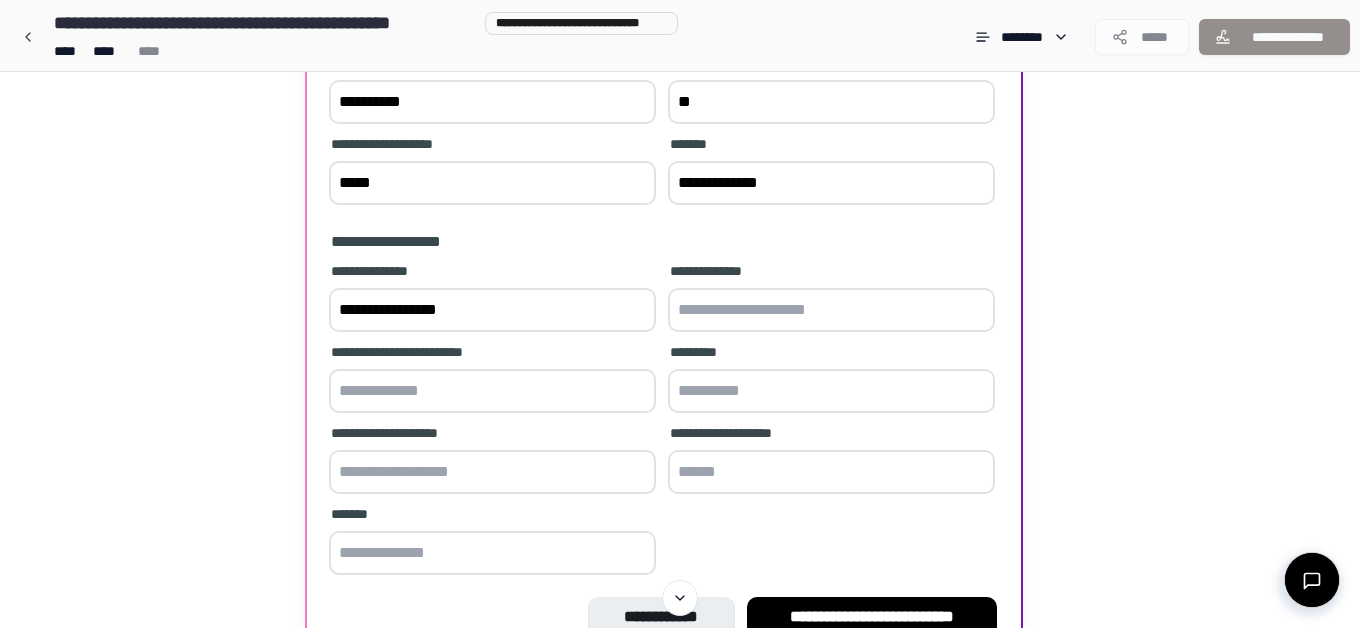 type on "**********" 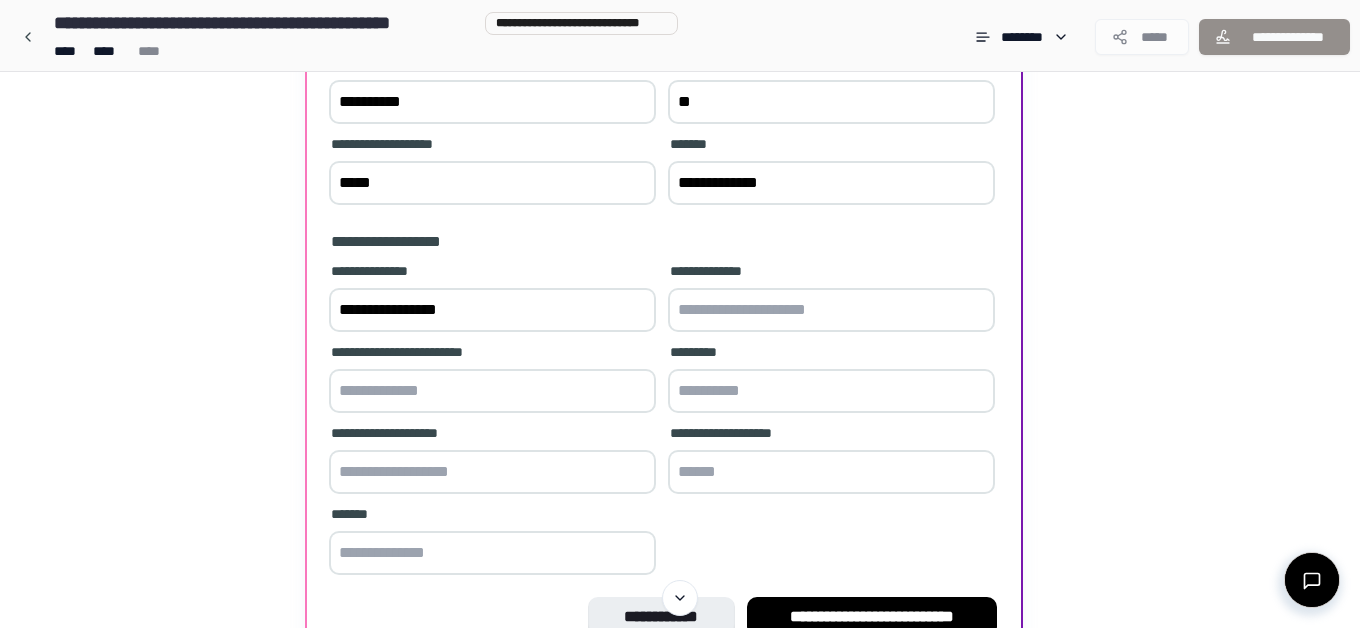 paste on "**********" 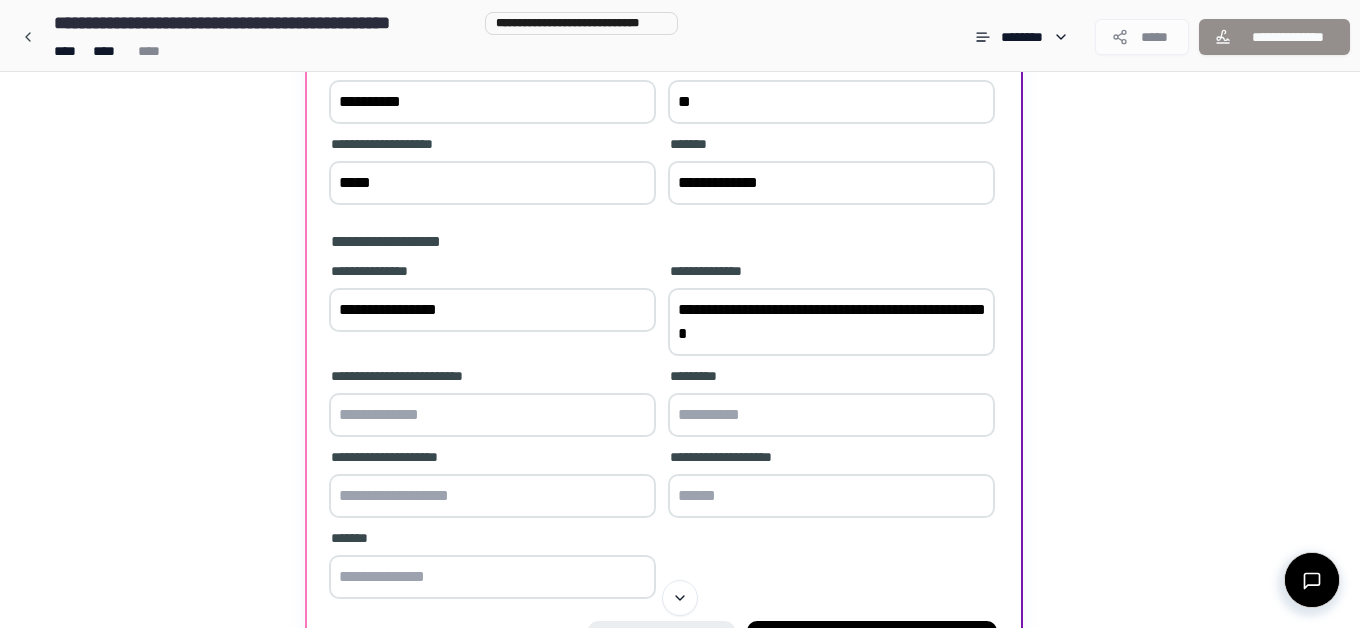 type on "**********" 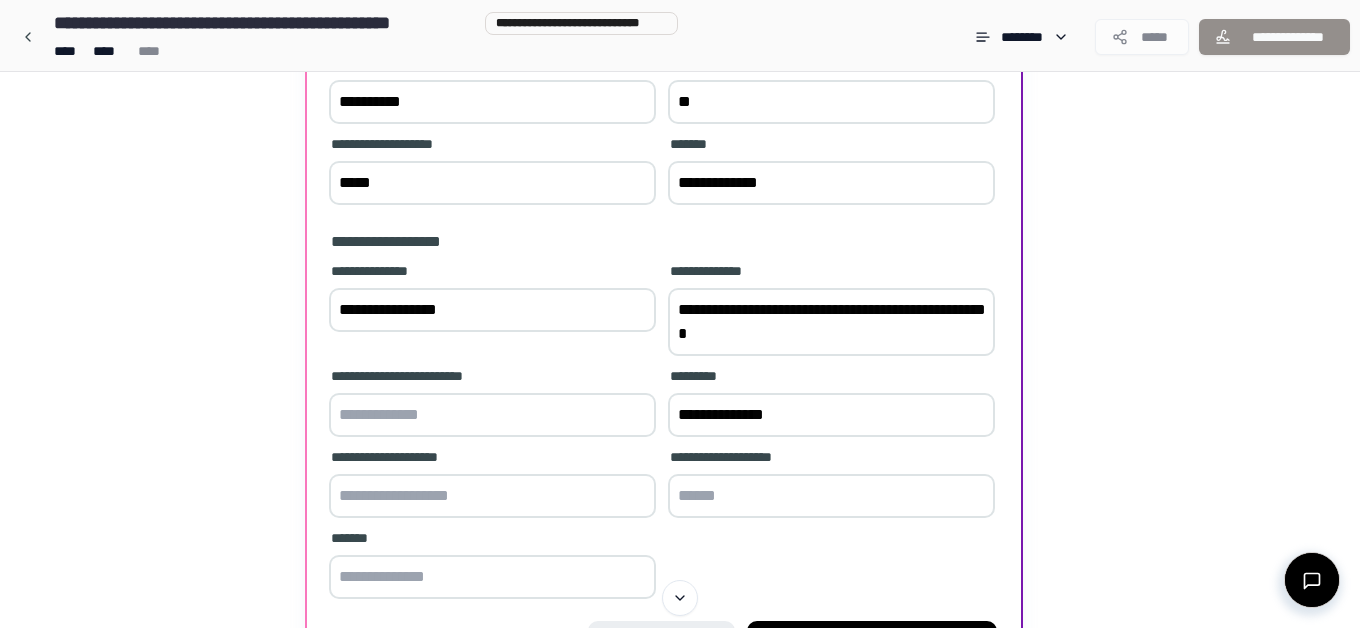 type on "**********" 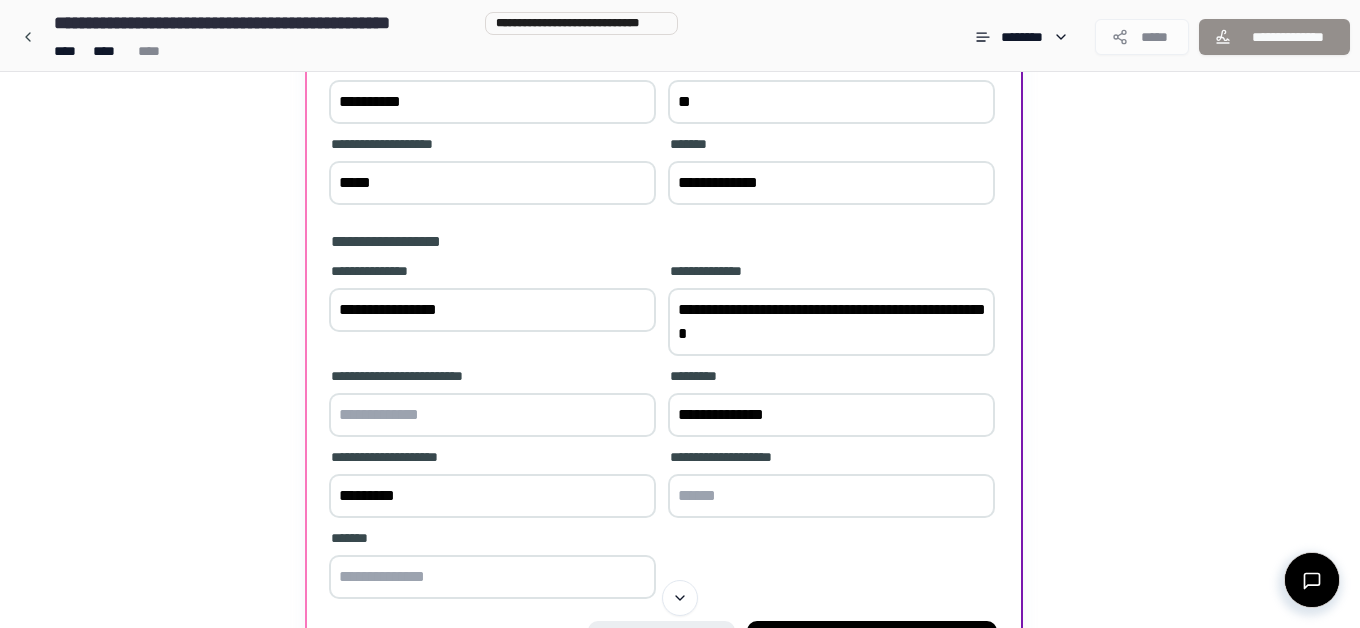 type on "*********" 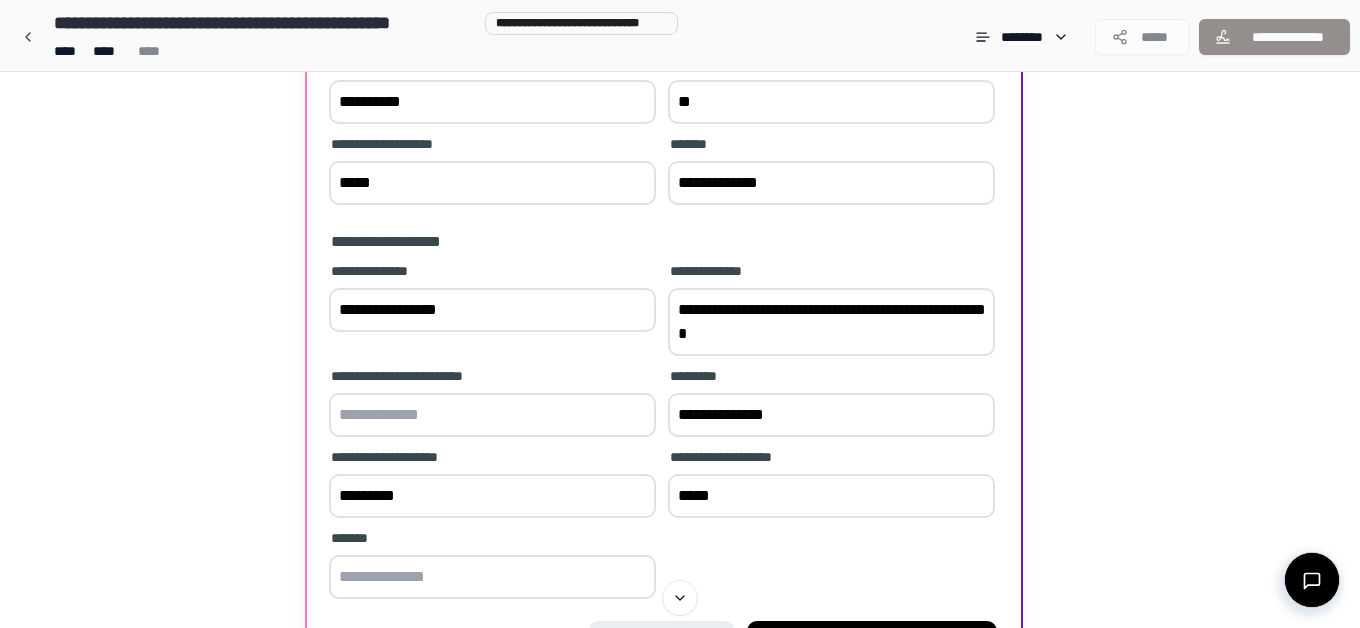 type on "*****" 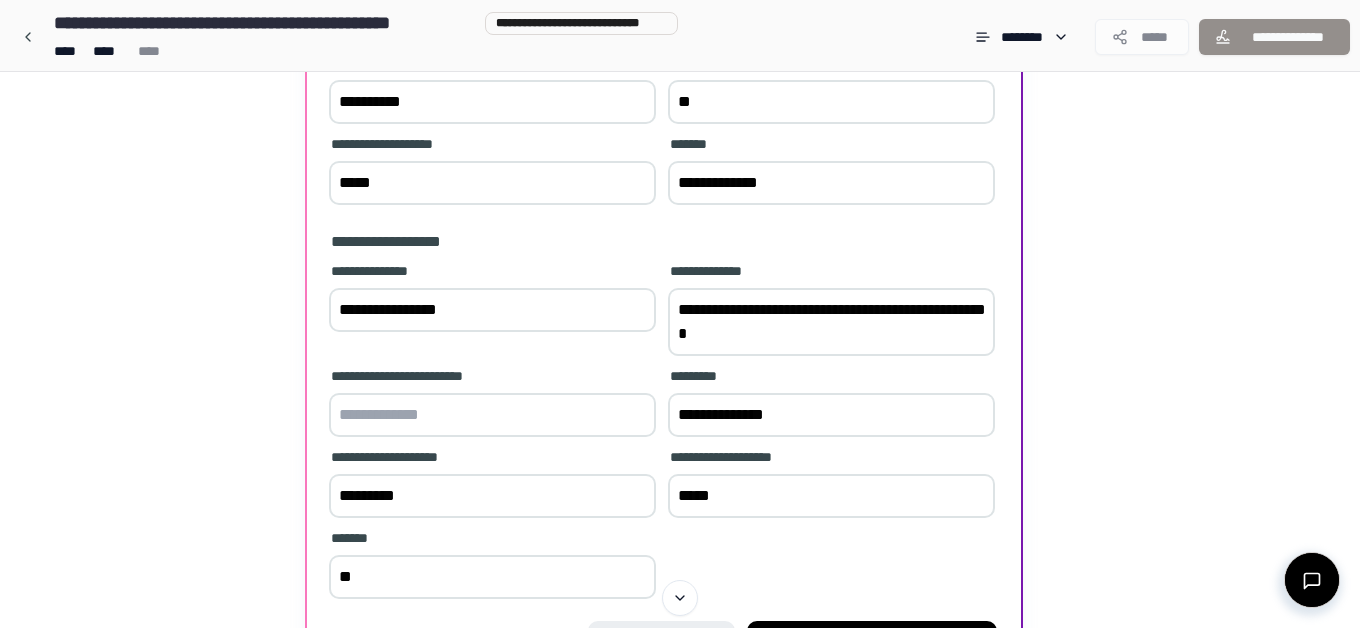 type on "*" 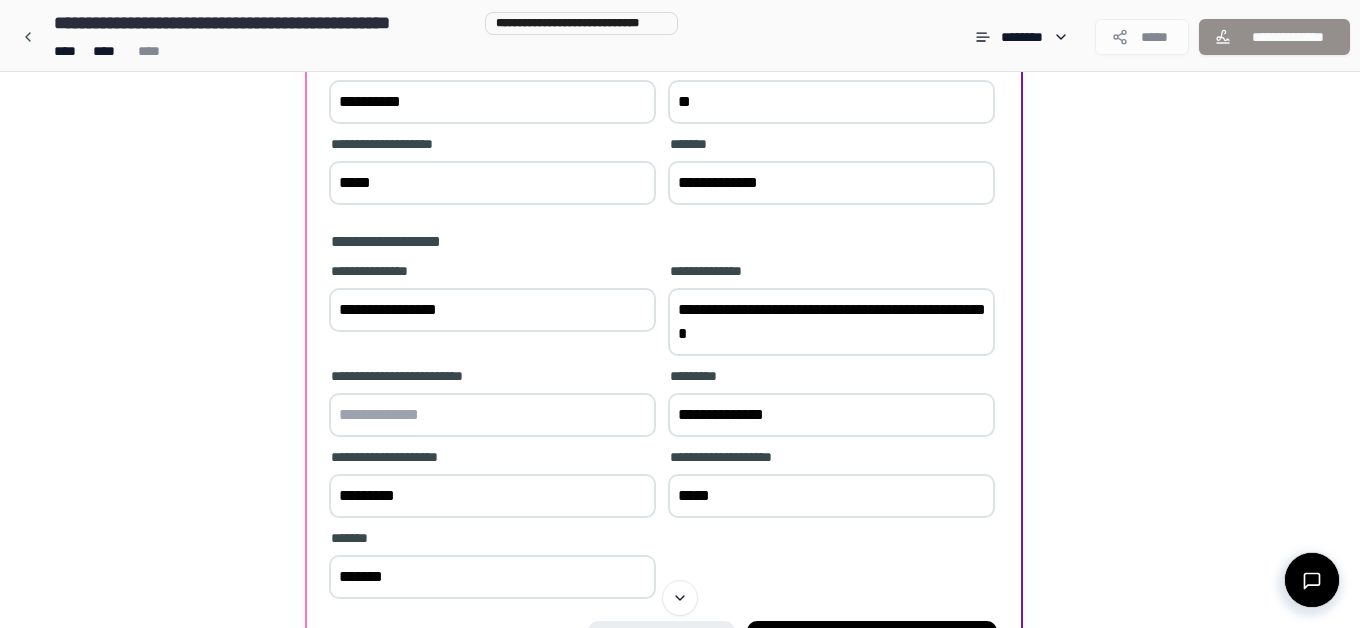 type on "*******" 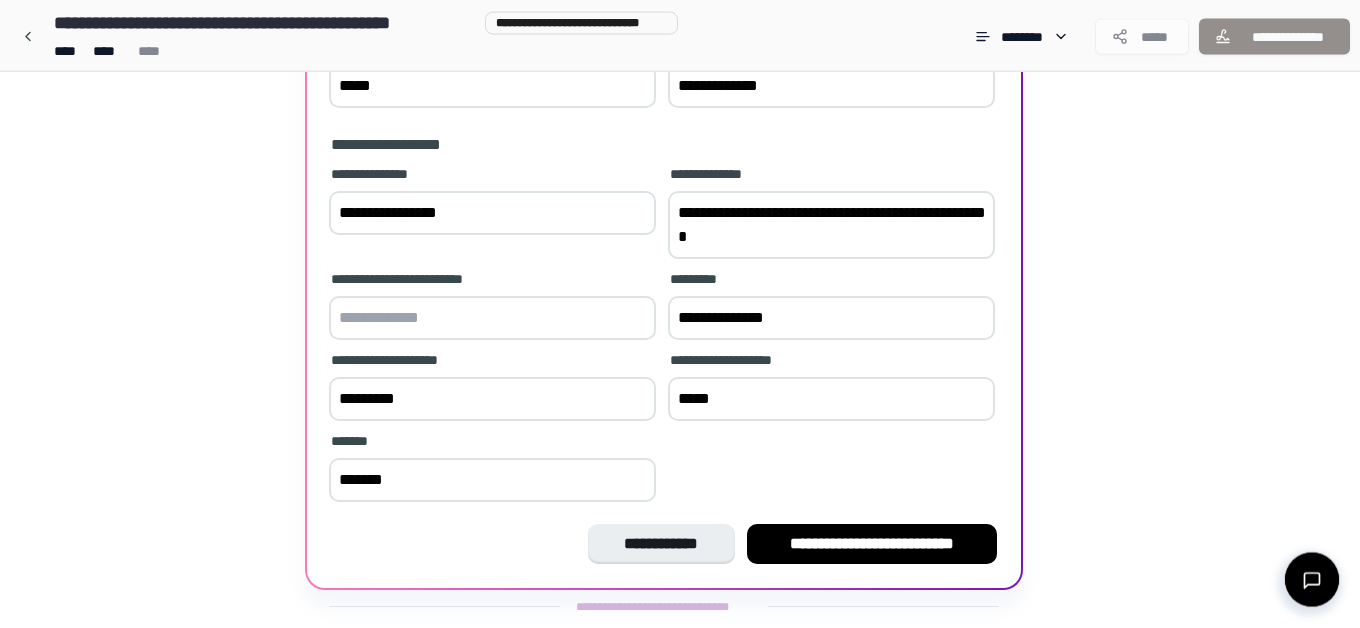 scroll, scrollTop: 545, scrollLeft: 0, axis: vertical 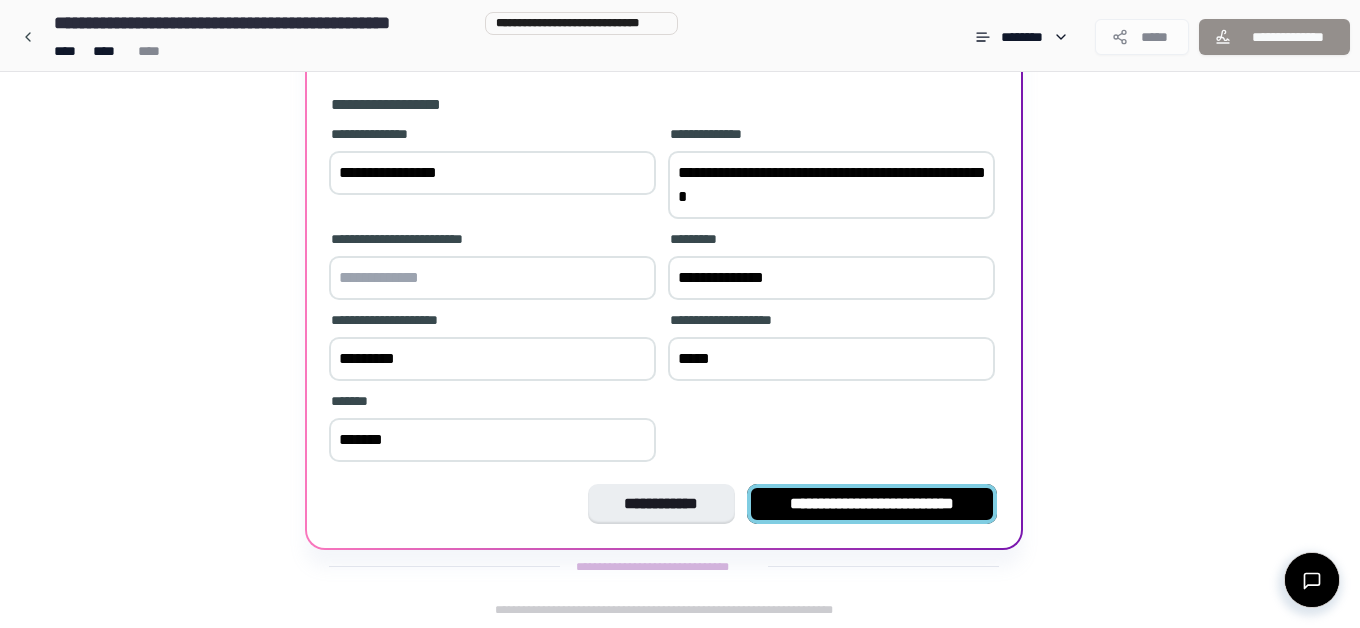 click on "**********" at bounding box center (872, 504) 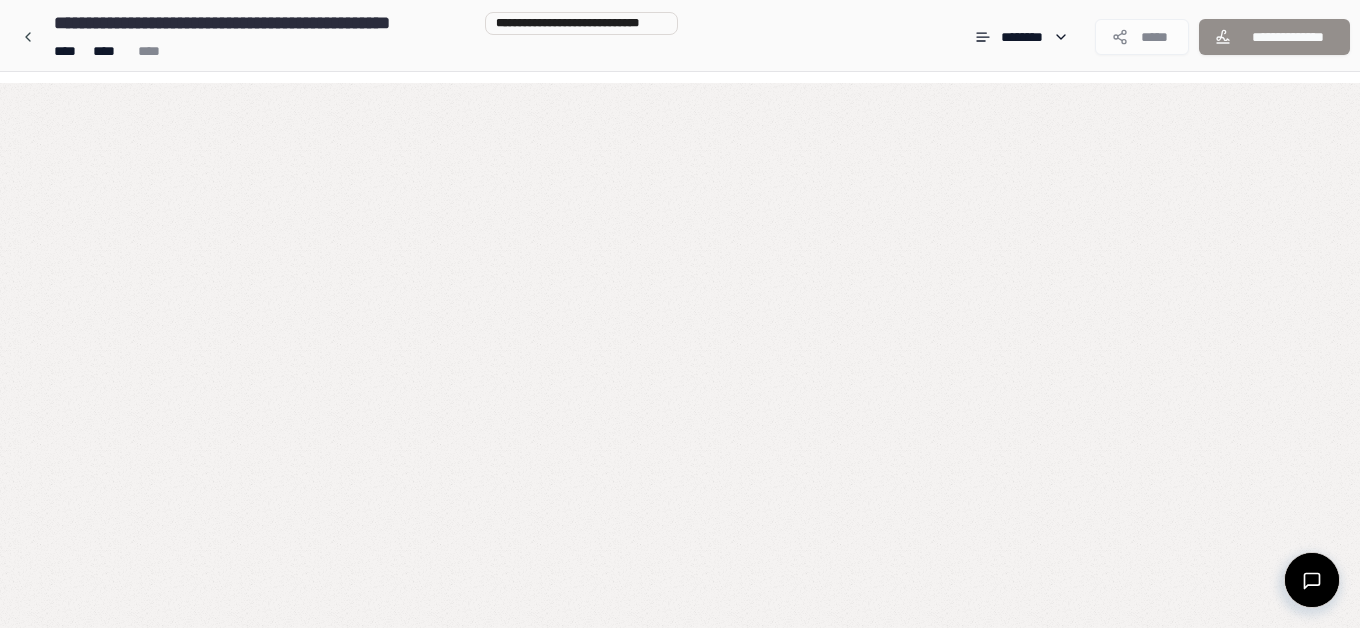 scroll, scrollTop: 0, scrollLeft: 0, axis: both 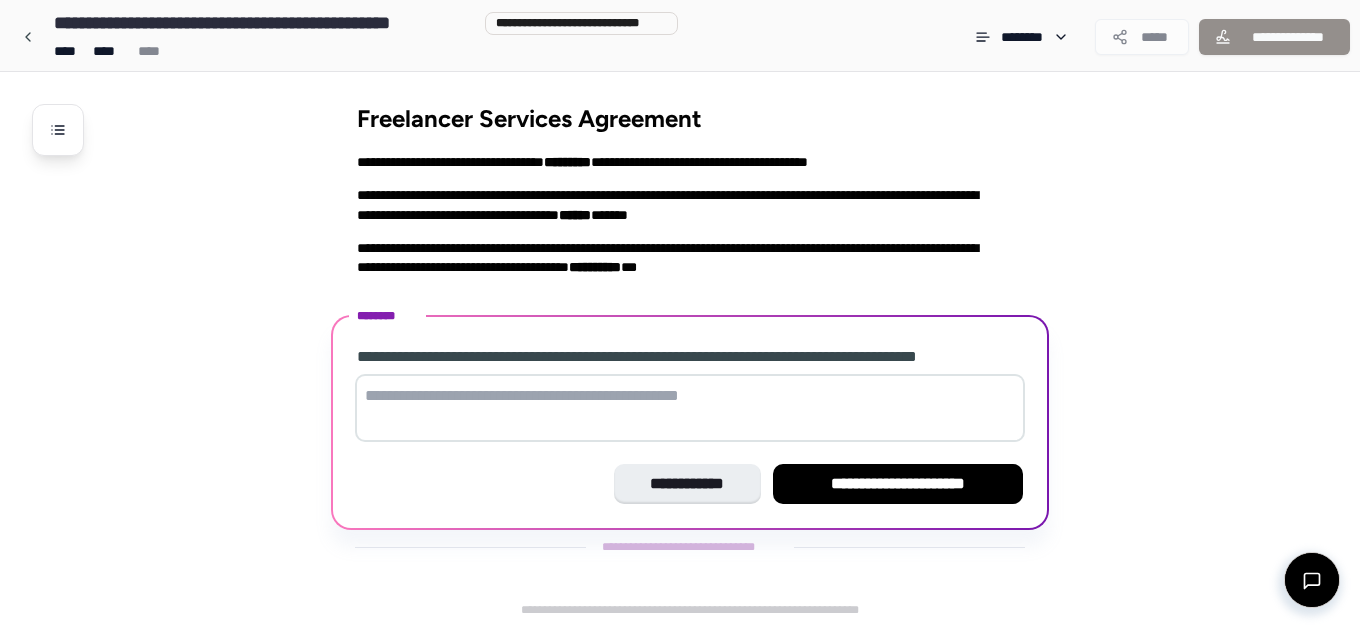 click on "**********" at bounding box center [681, 357] 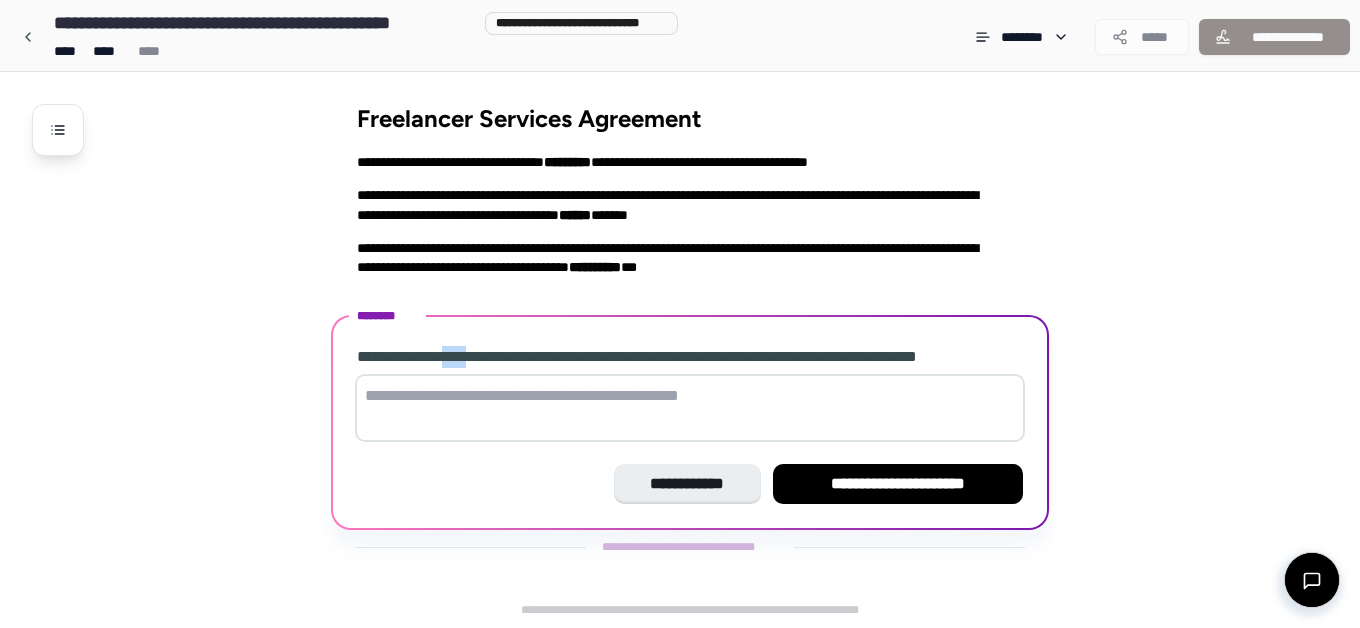 click on "**********" at bounding box center [681, 357] 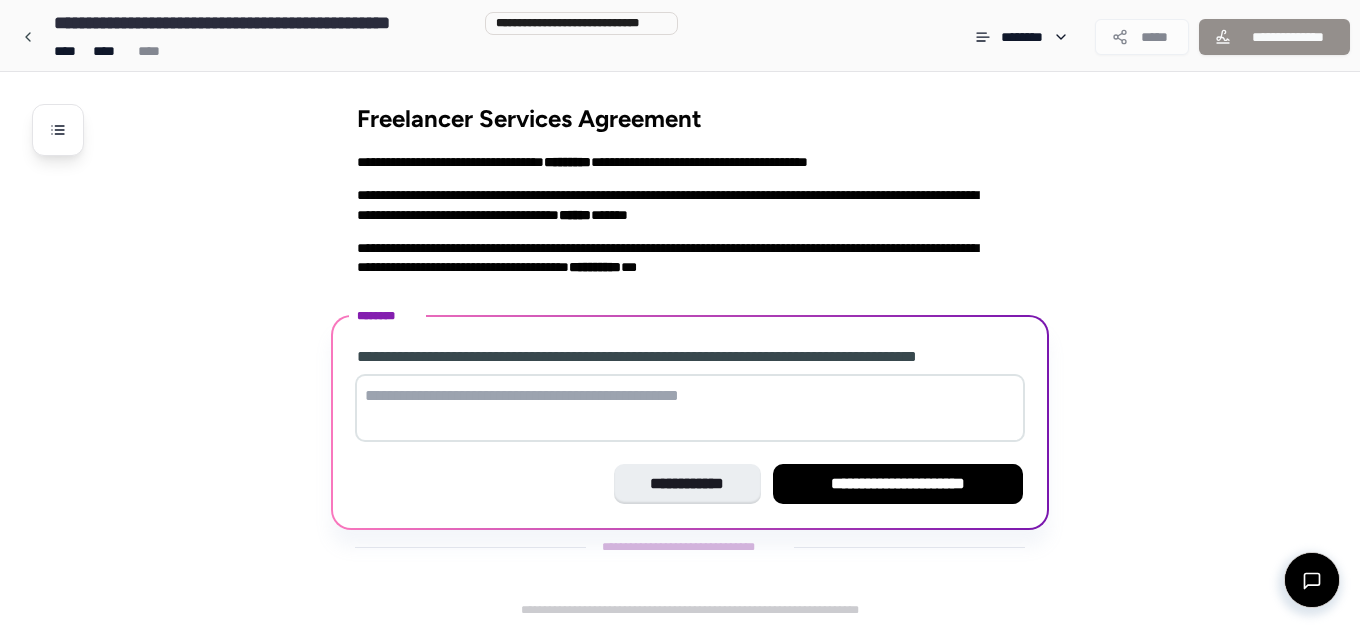 click on "**********" at bounding box center (681, 357) 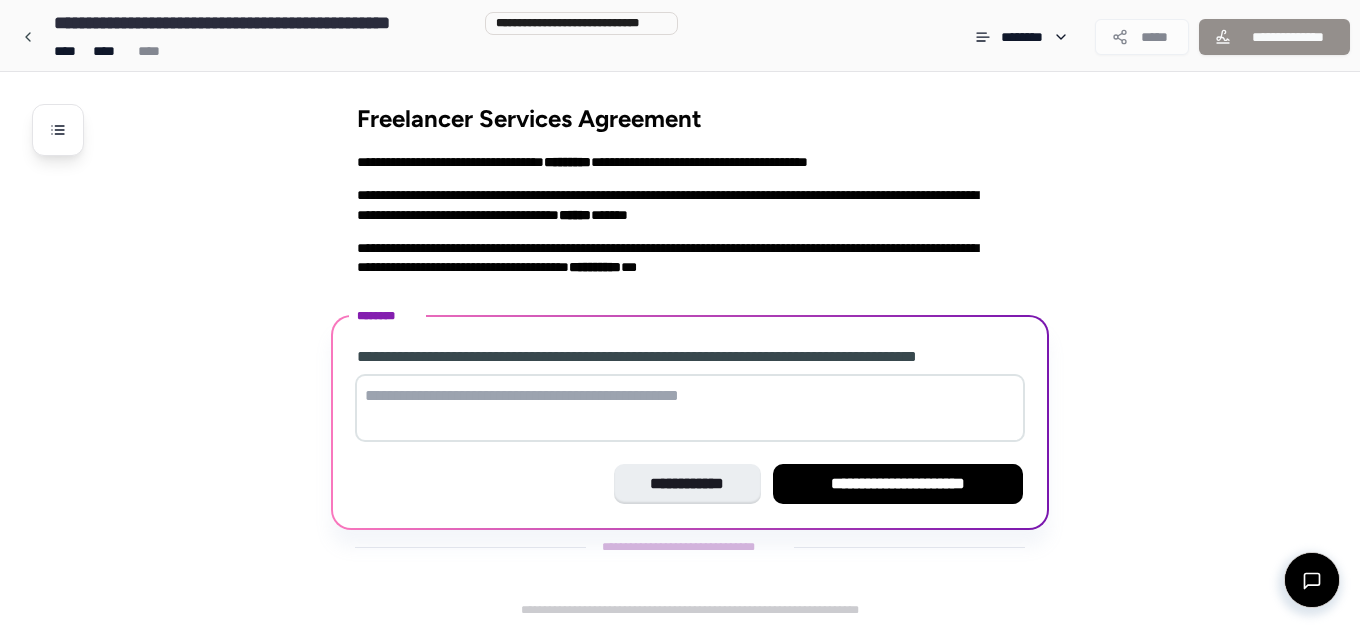 click at bounding box center (690, 408) 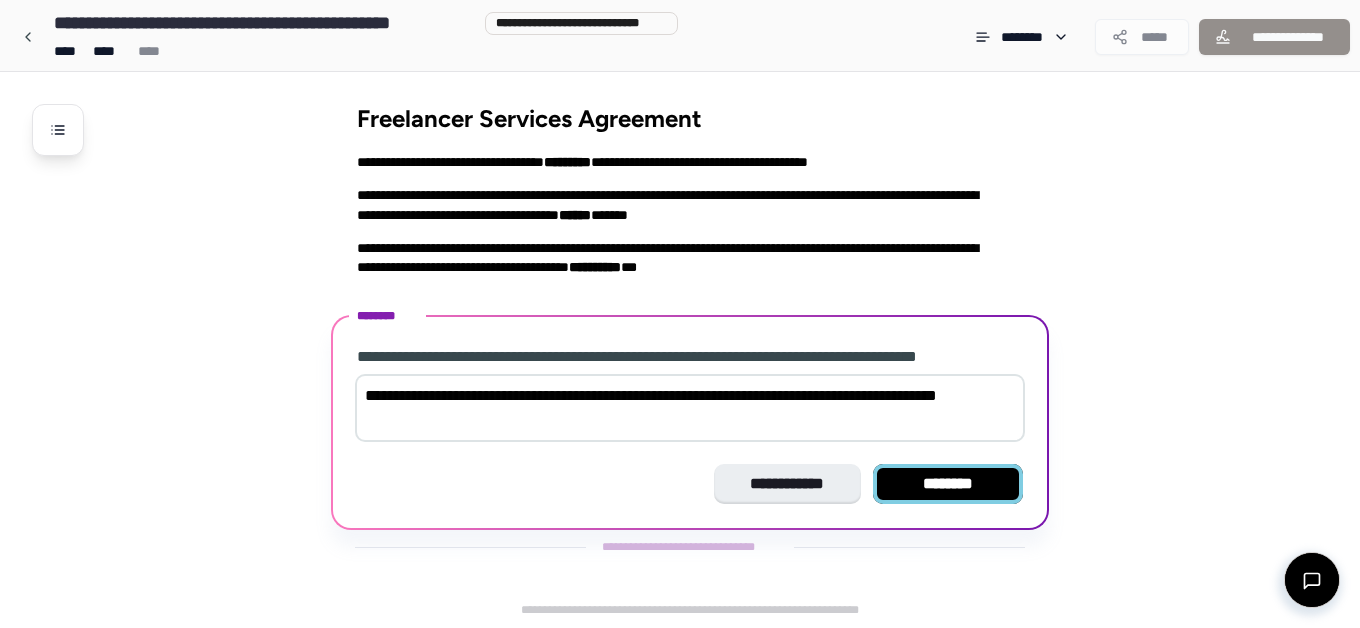 type on "**********" 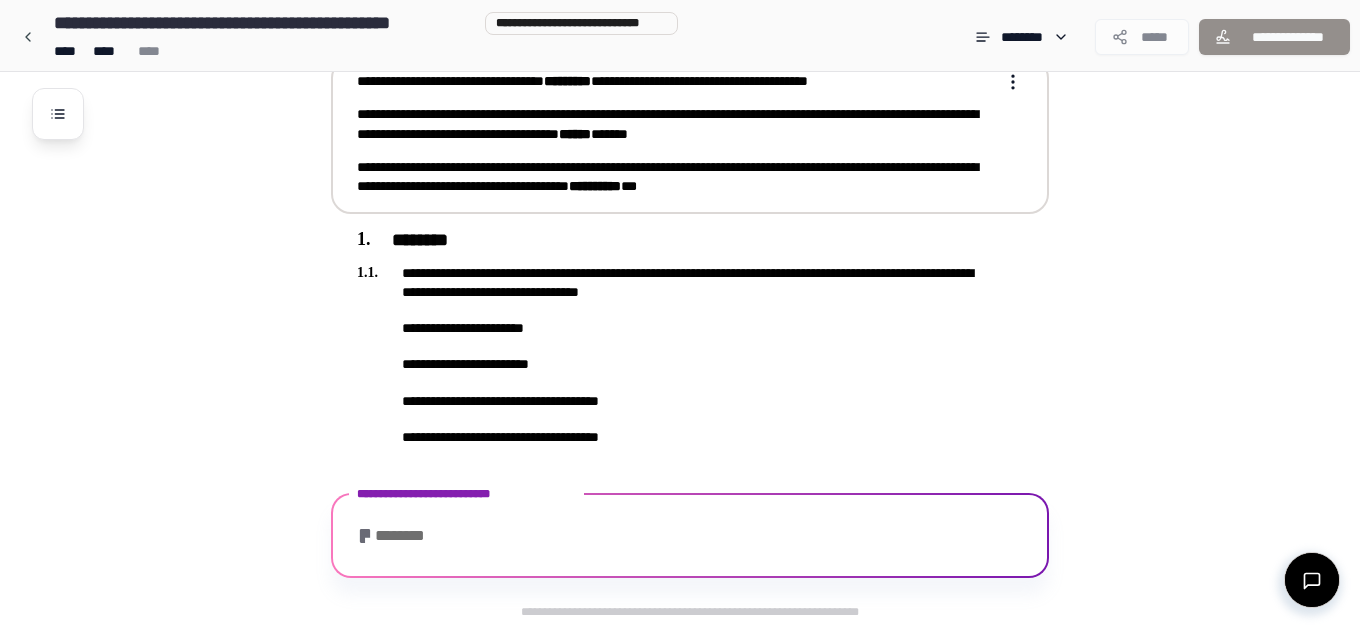 scroll, scrollTop: 321, scrollLeft: 0, axis: vertical 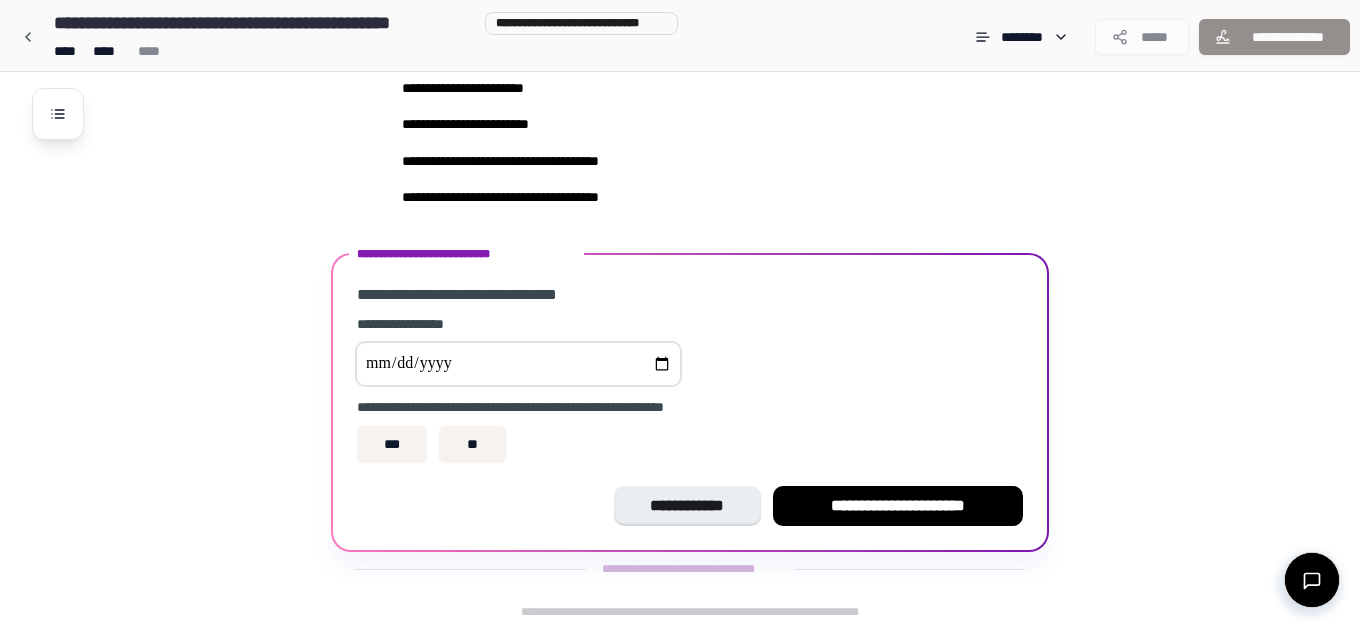 click at bounding box center (518, 364) 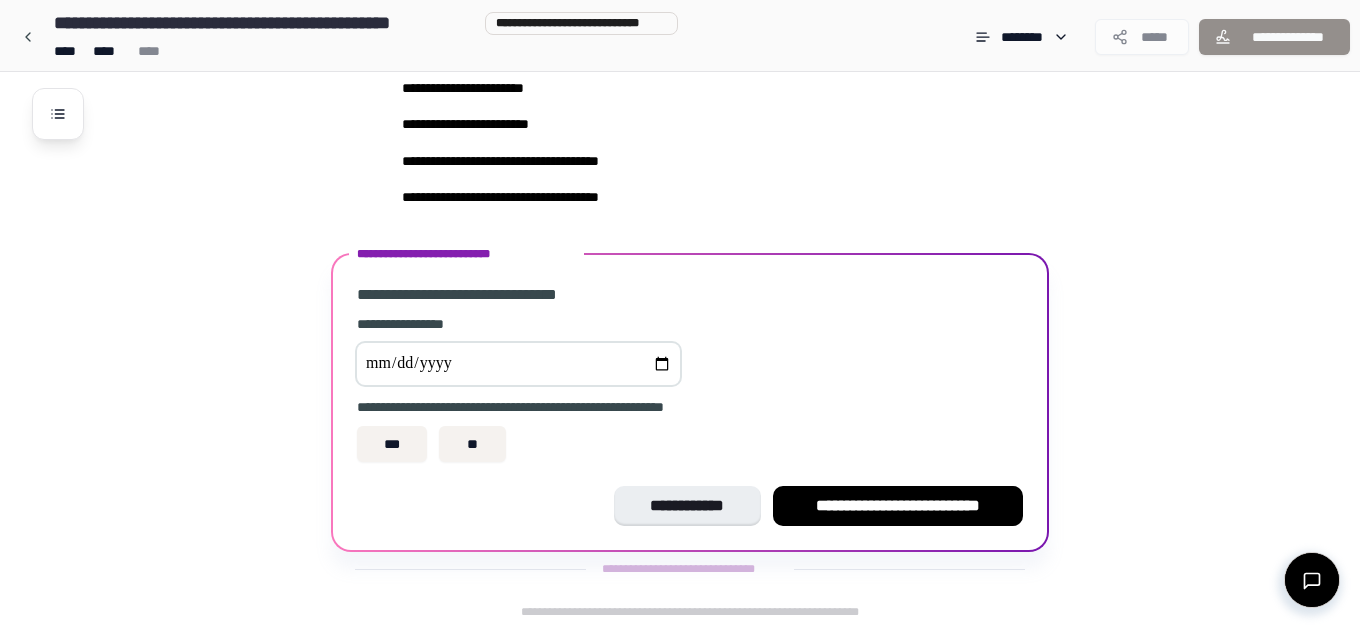 click on "**********" at bounding box center [690, 392] 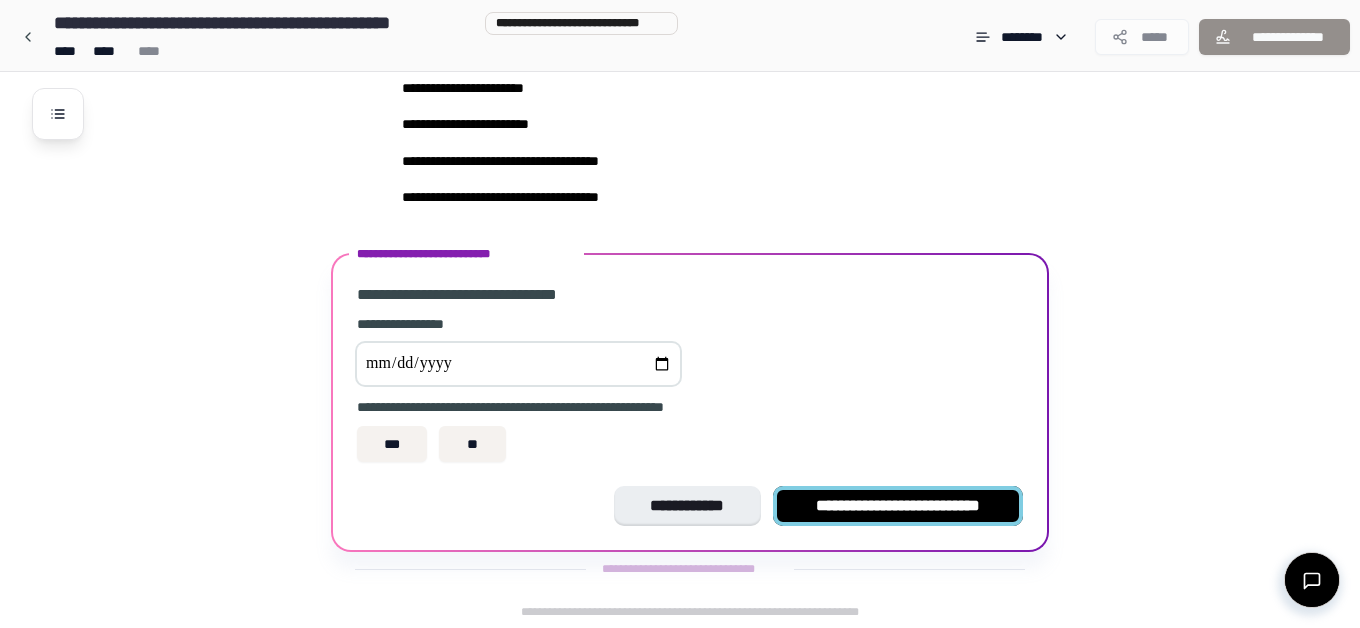 click on "**********" at bounding box center (898, 506) 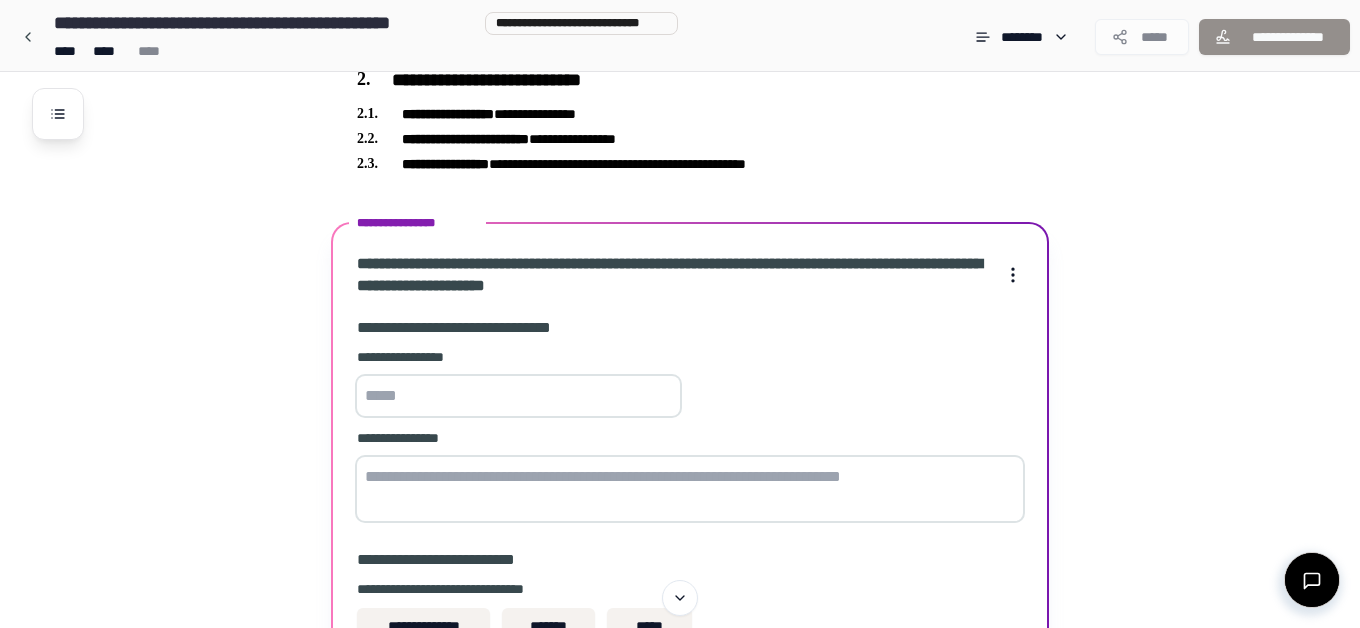 scroll, scrollTop: 702, scrollLeft: 0, axis: vertical 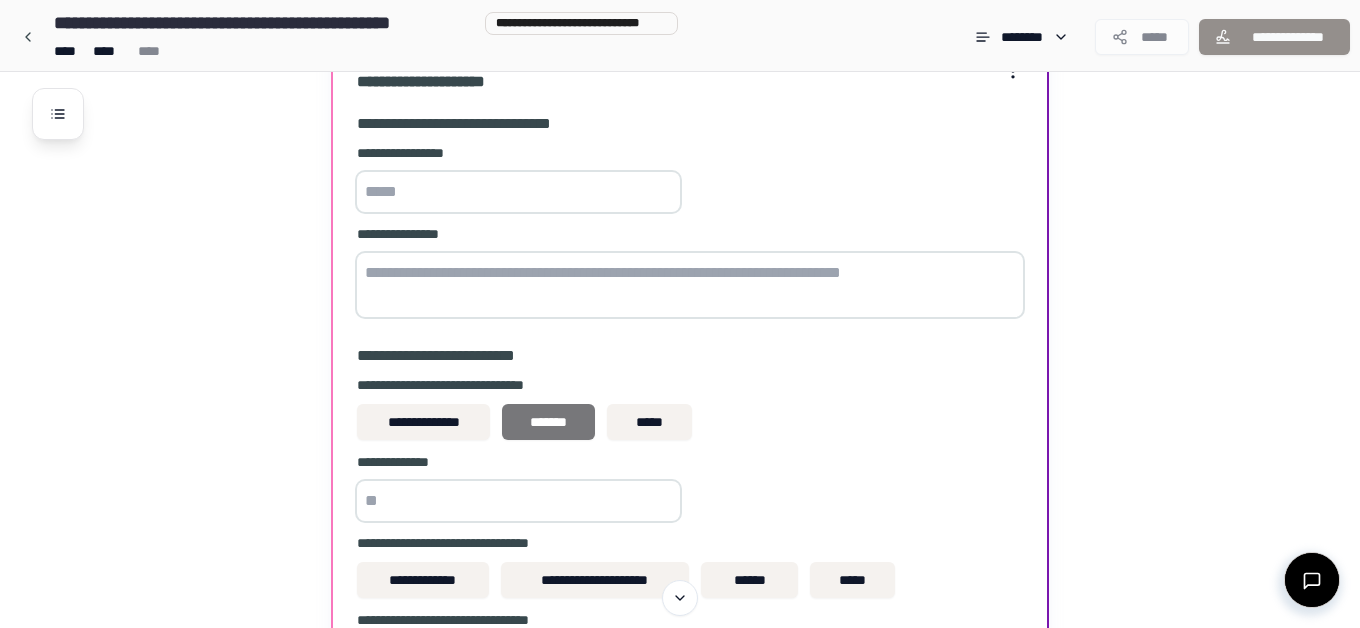 click on "*******" at bounding box center [548, 422] 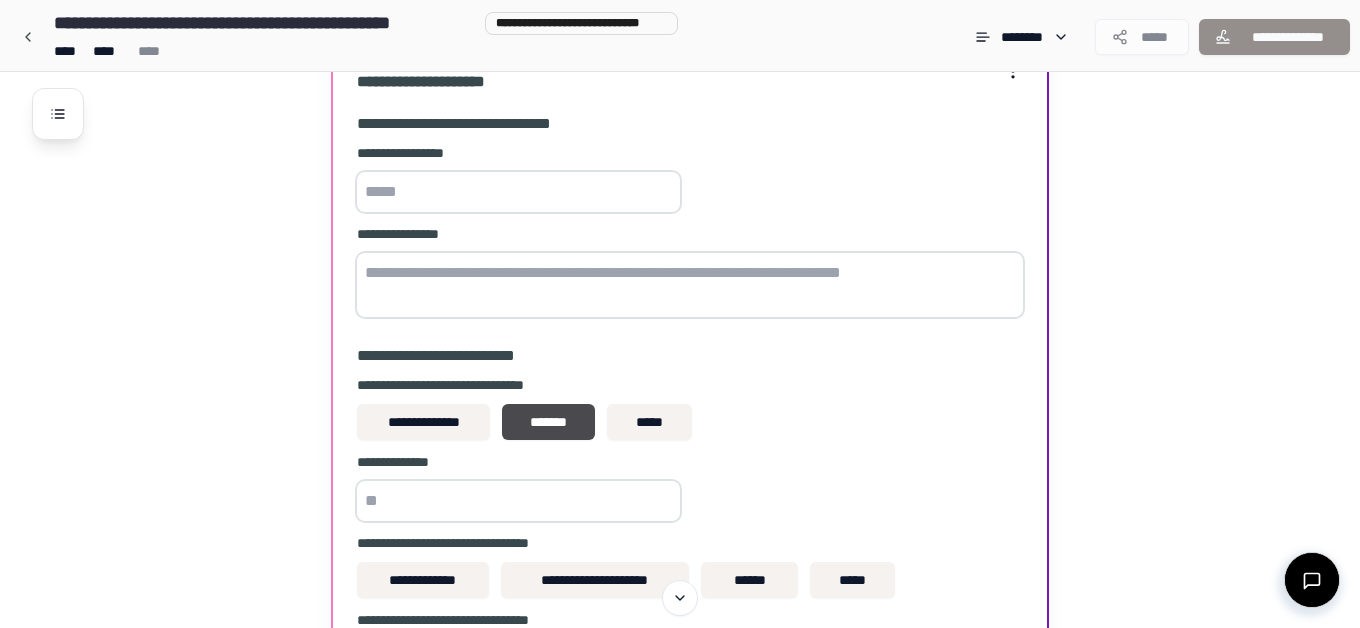 click at bounding box center [518, 501] 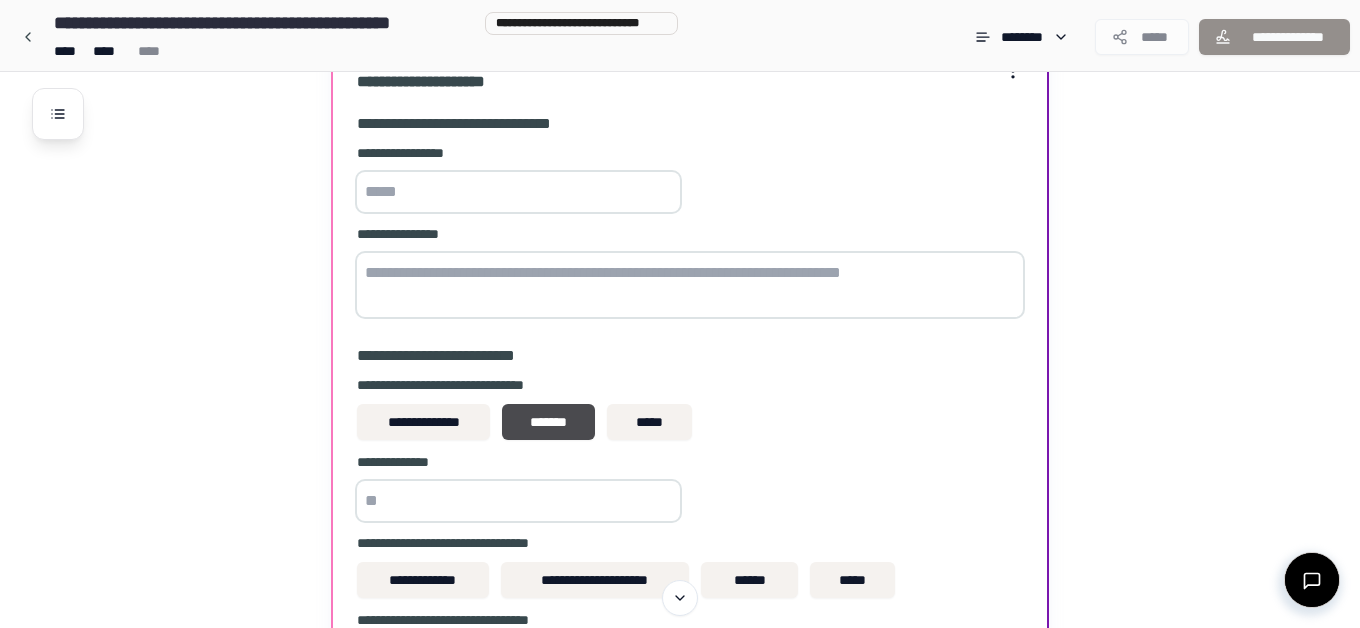 click on "**********" at bounding box center [690, 422] 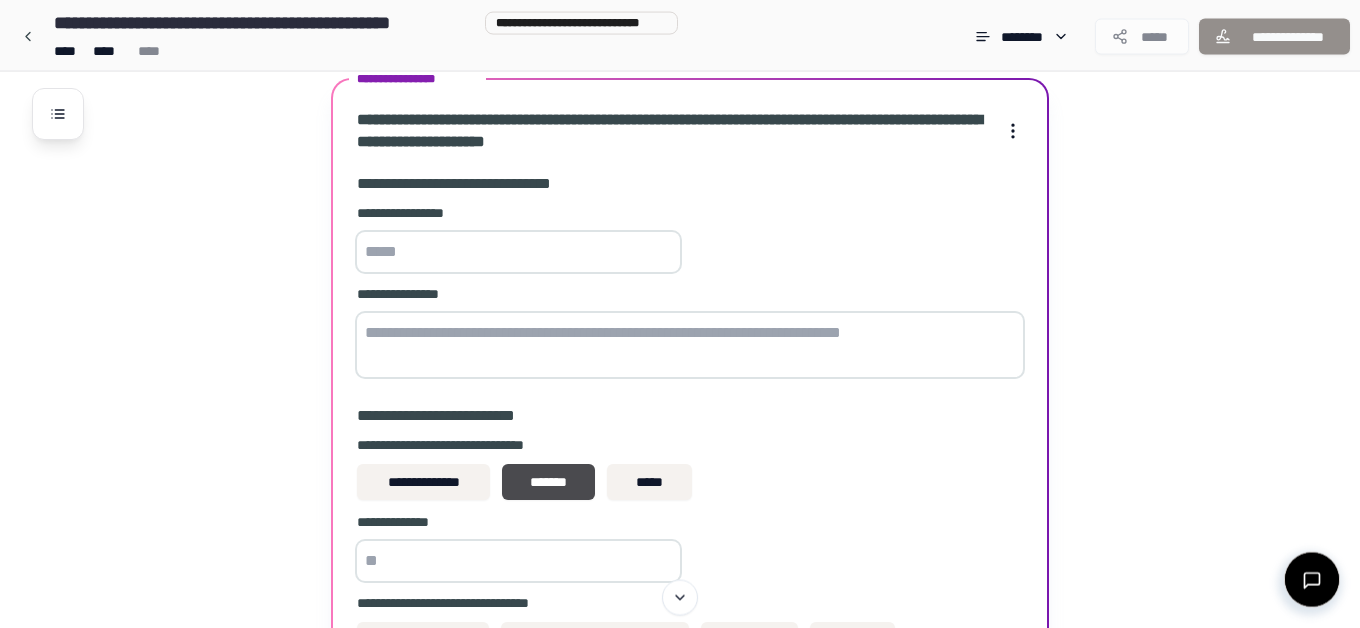 scroll, scrollTop: 600, scrollLeft: 0, axis: vertical 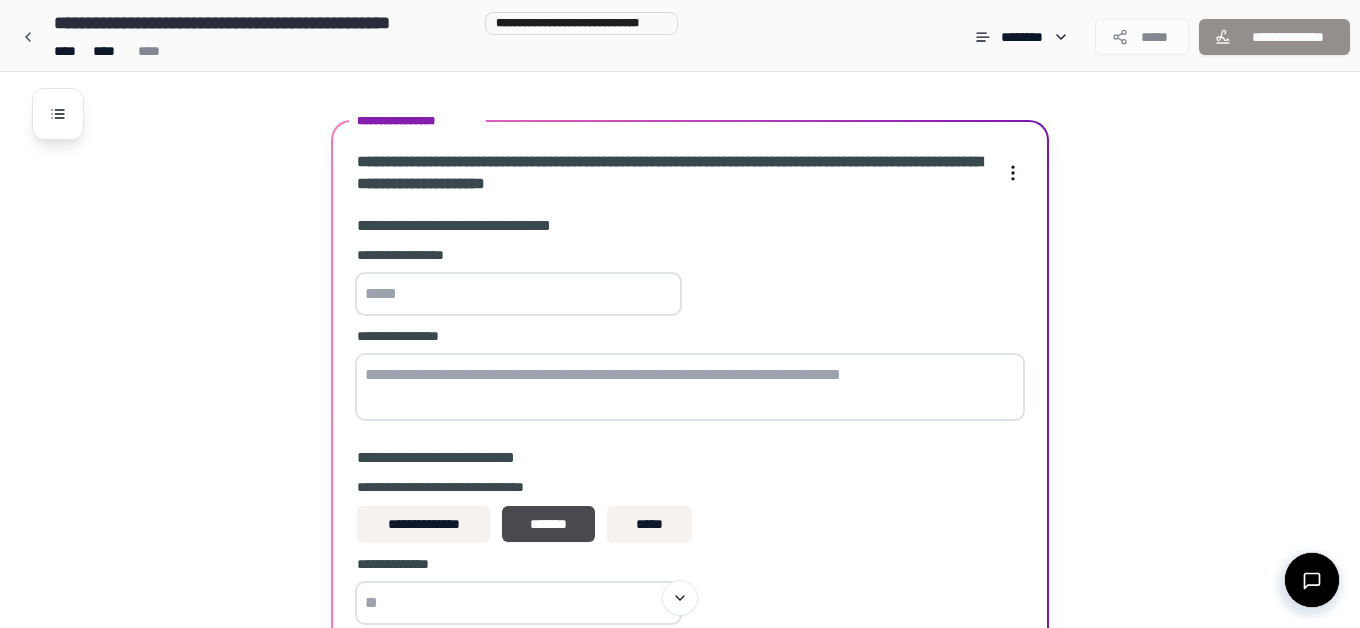 click at bounding box center [518, 294] 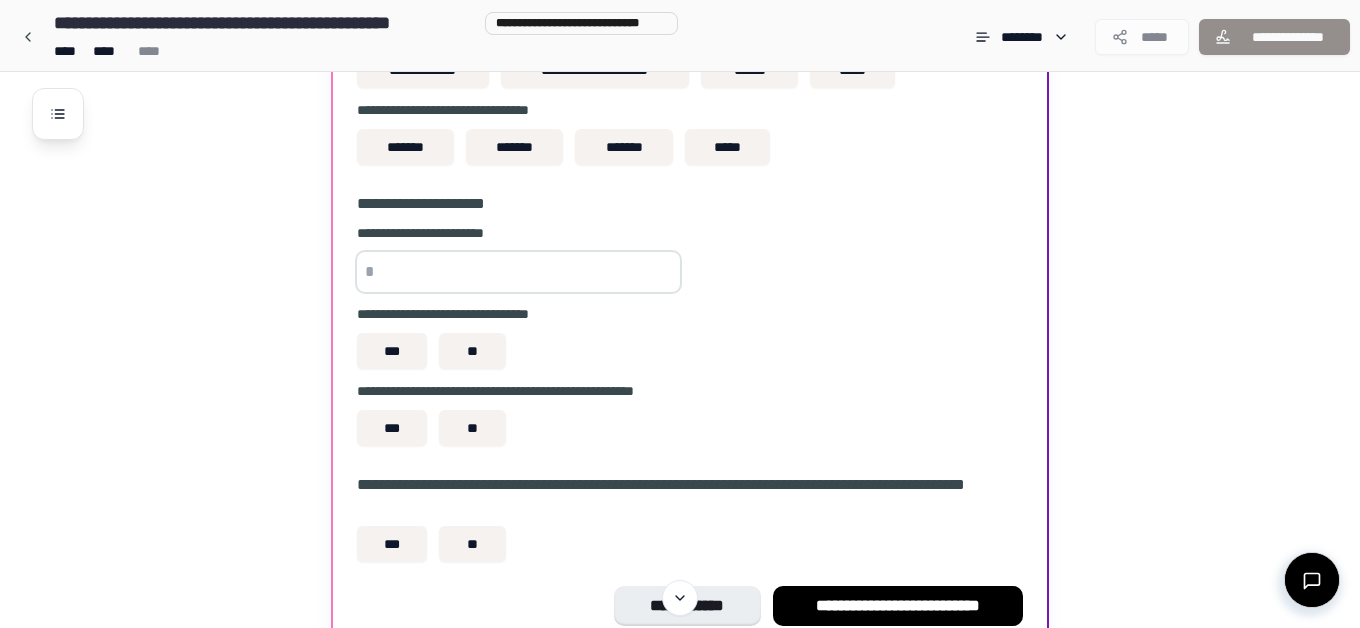 scroll, scrollTop: 1314, scrollLeft: 0, axis: vertical 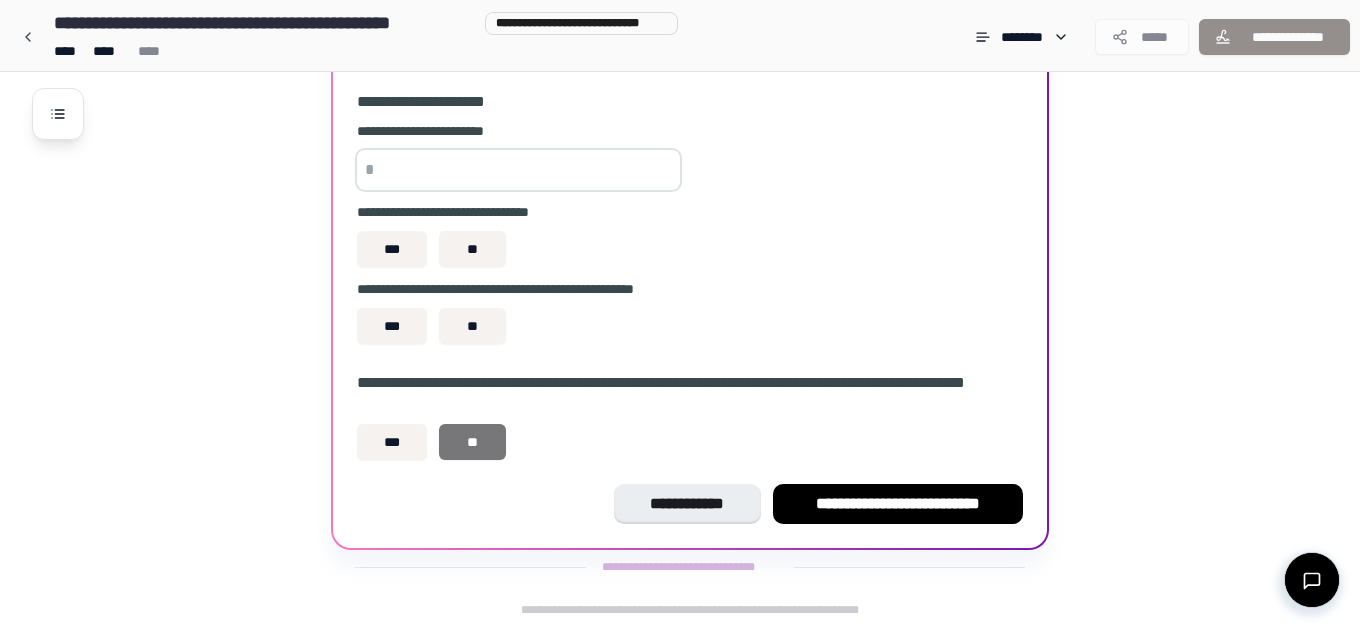 click on "**" at bounding box center (472, 442) 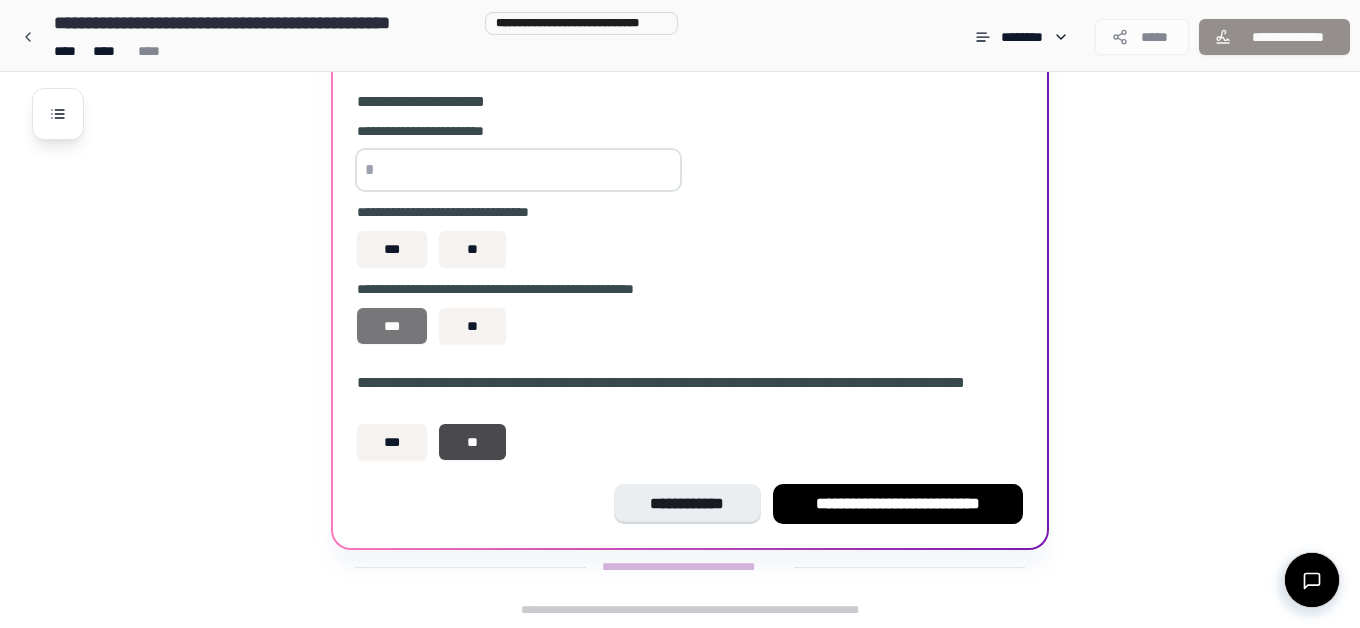 click on "***" at bounding box center [392, 326] 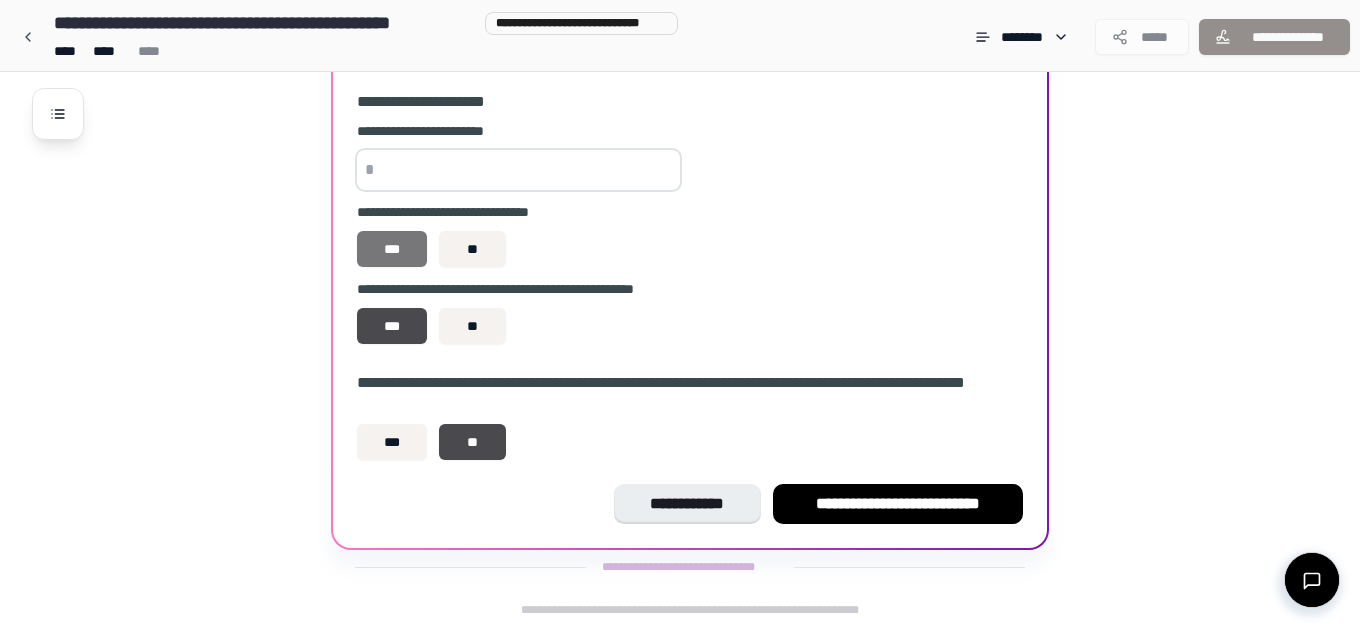 click on "***" at bounding box center (392, 249) 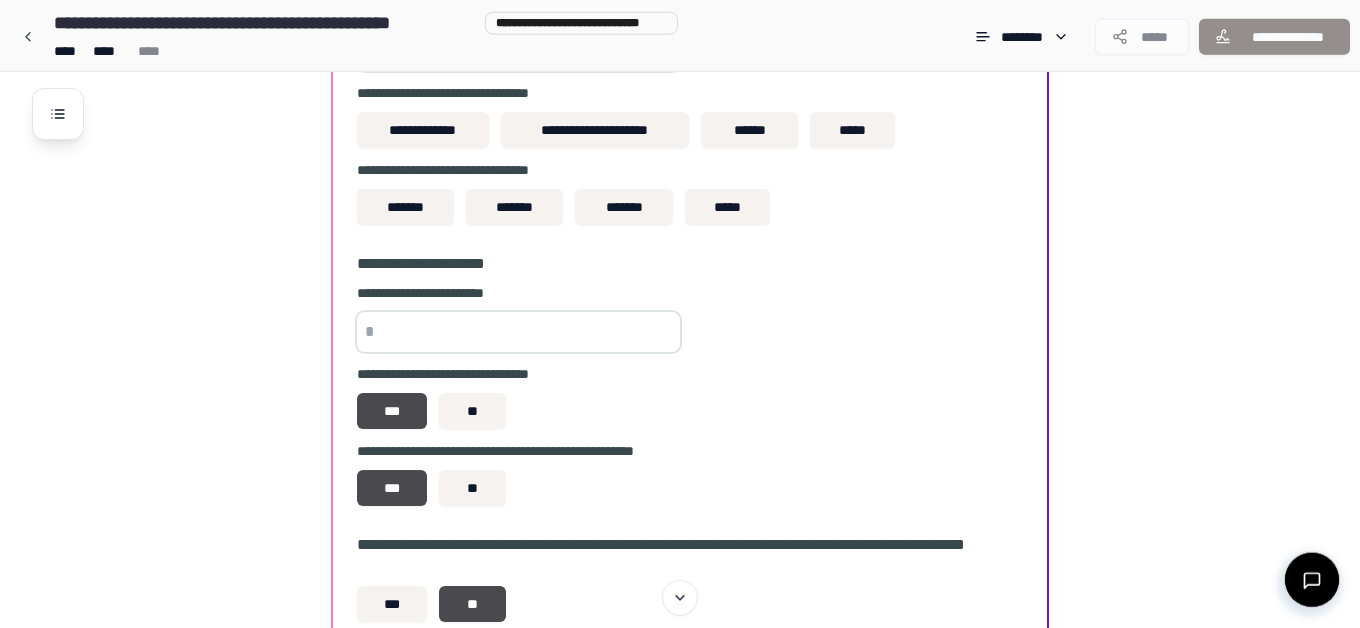 scroll, scrollTop: 1110, scrollLeft: 0, axis: vertical 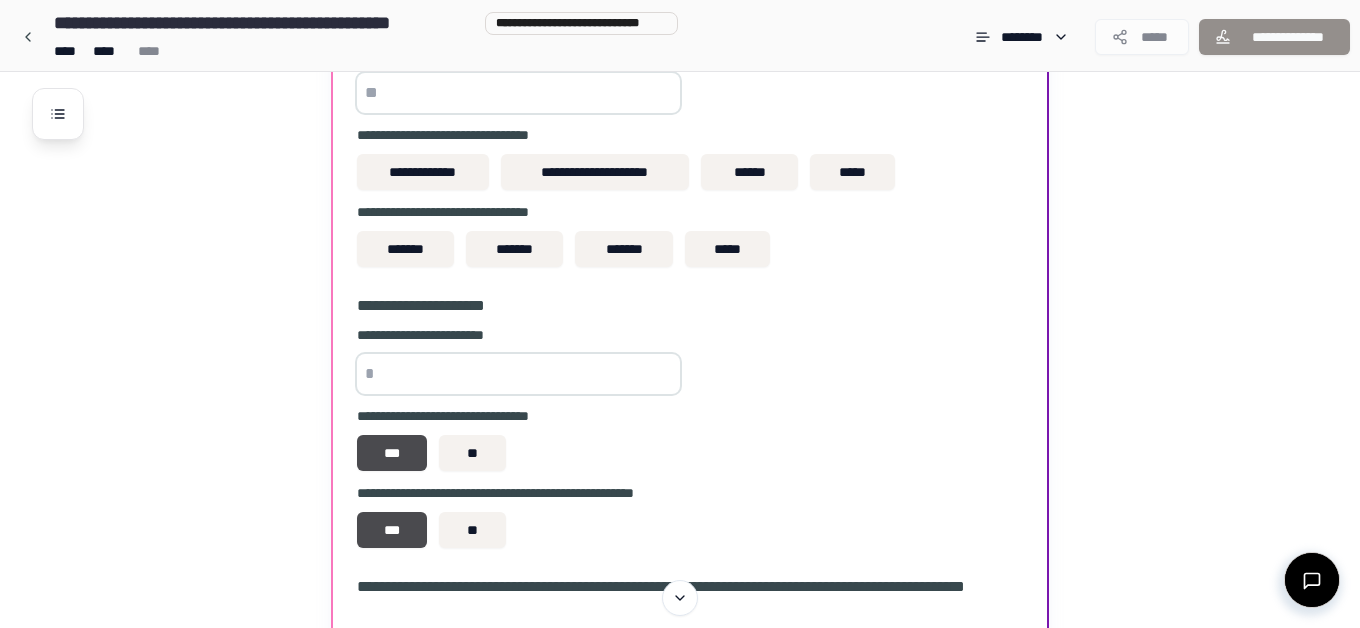 click at bounding box center [518, 374] 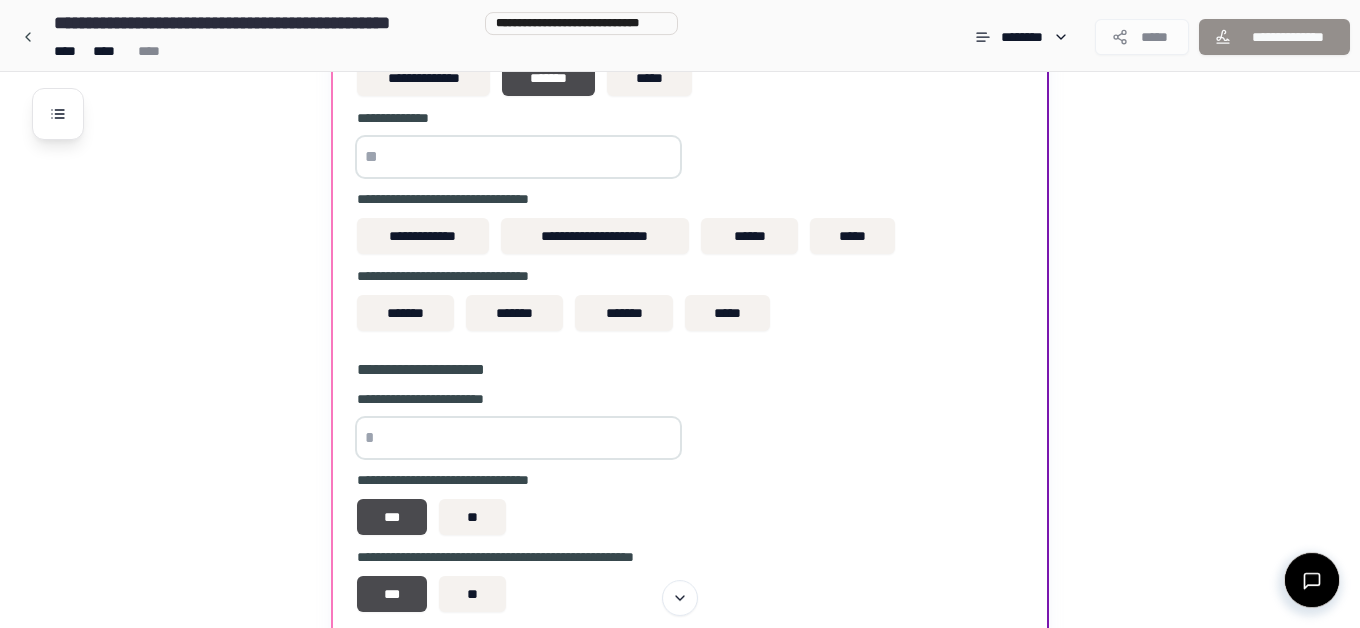 scroll, scrollTop: 1008, scrollLeft: 0, axis: vertical 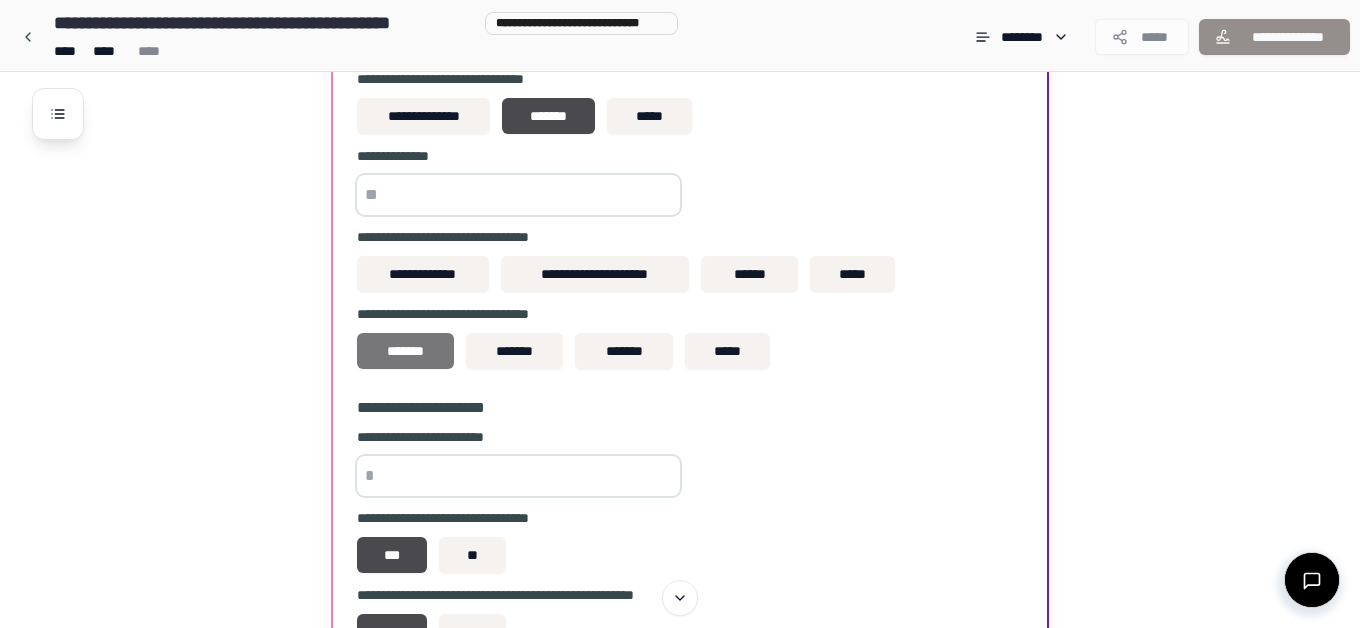 click on "*******" at bounding box center [405, 351] 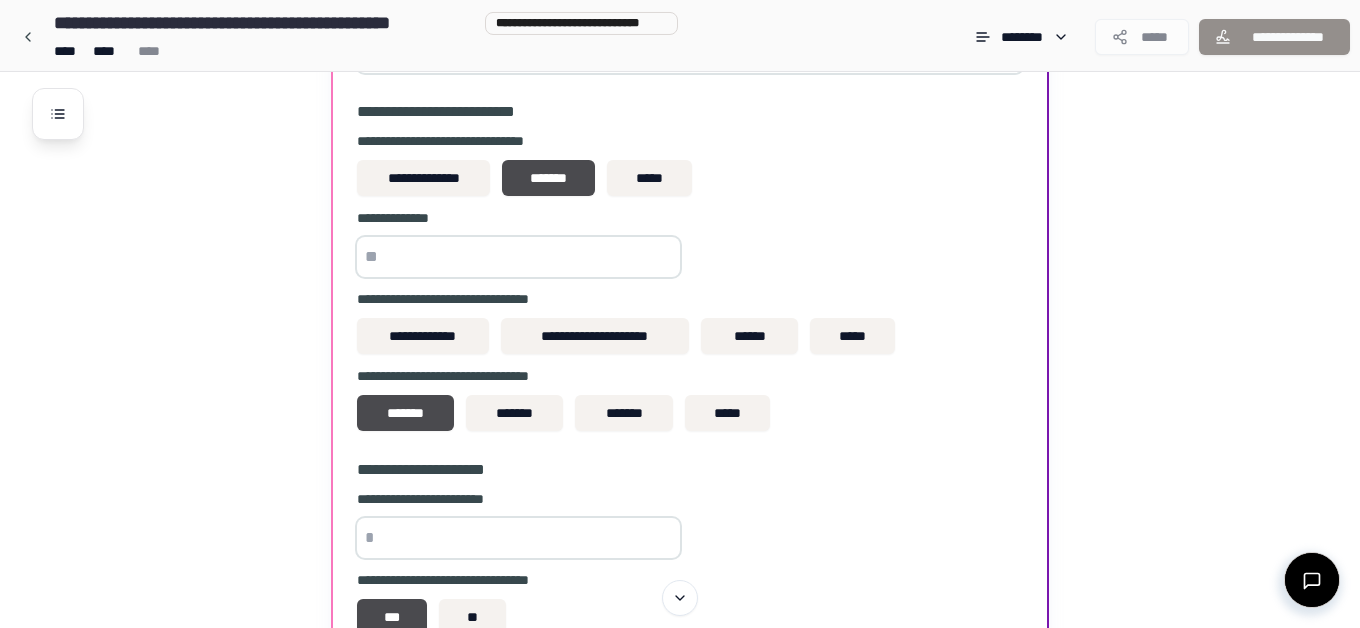 scroll, scrollTop: 906, scrollLeft: 0, axis: vertical 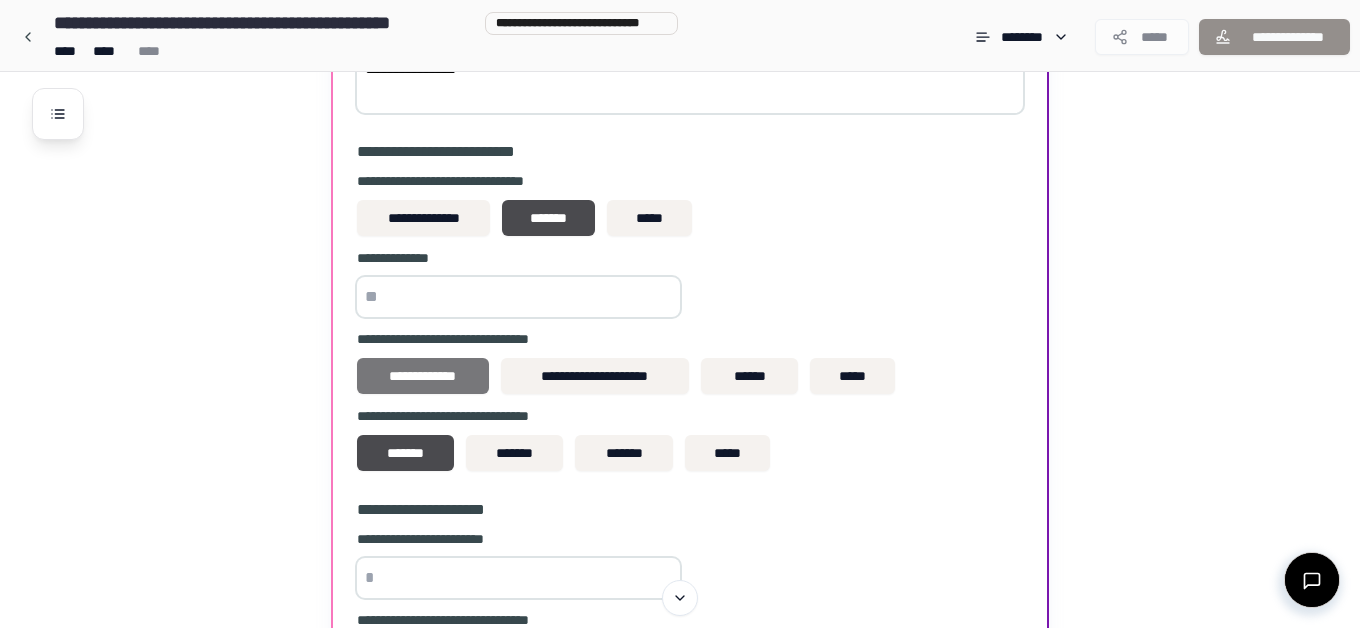 click on "**********" at bounding box center (423, 376) 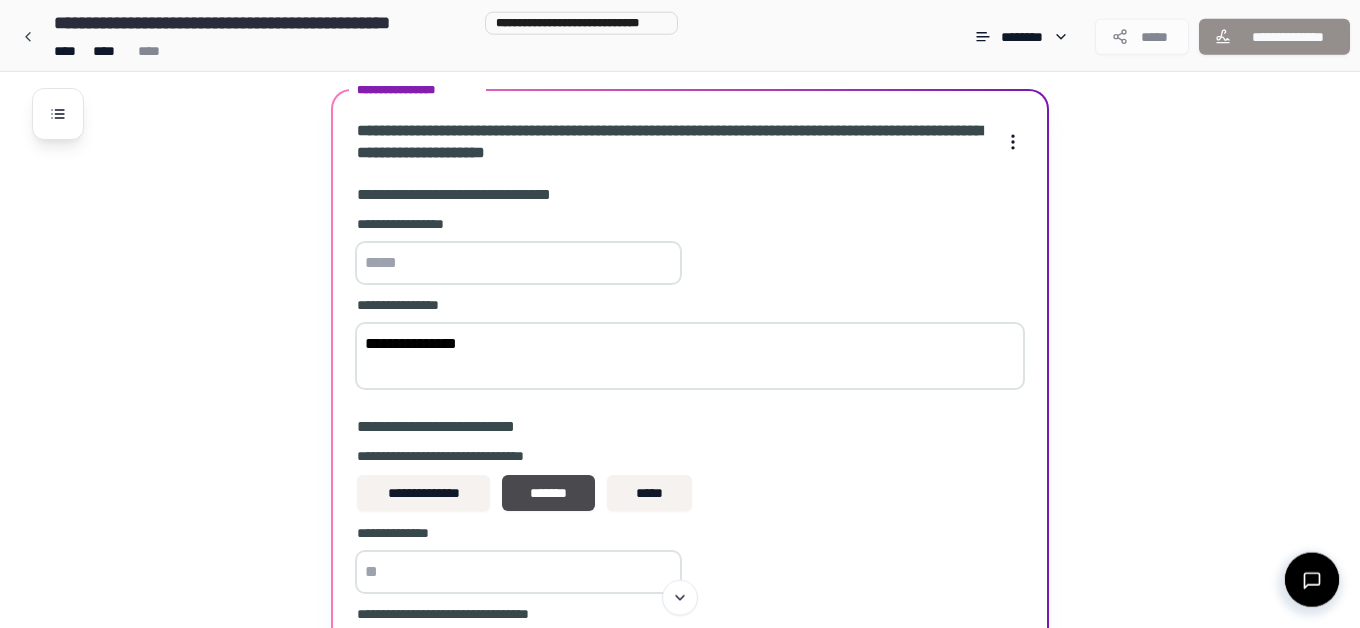 scroll, scrollTop: 600, scrollLeft: 0, axis: vertical 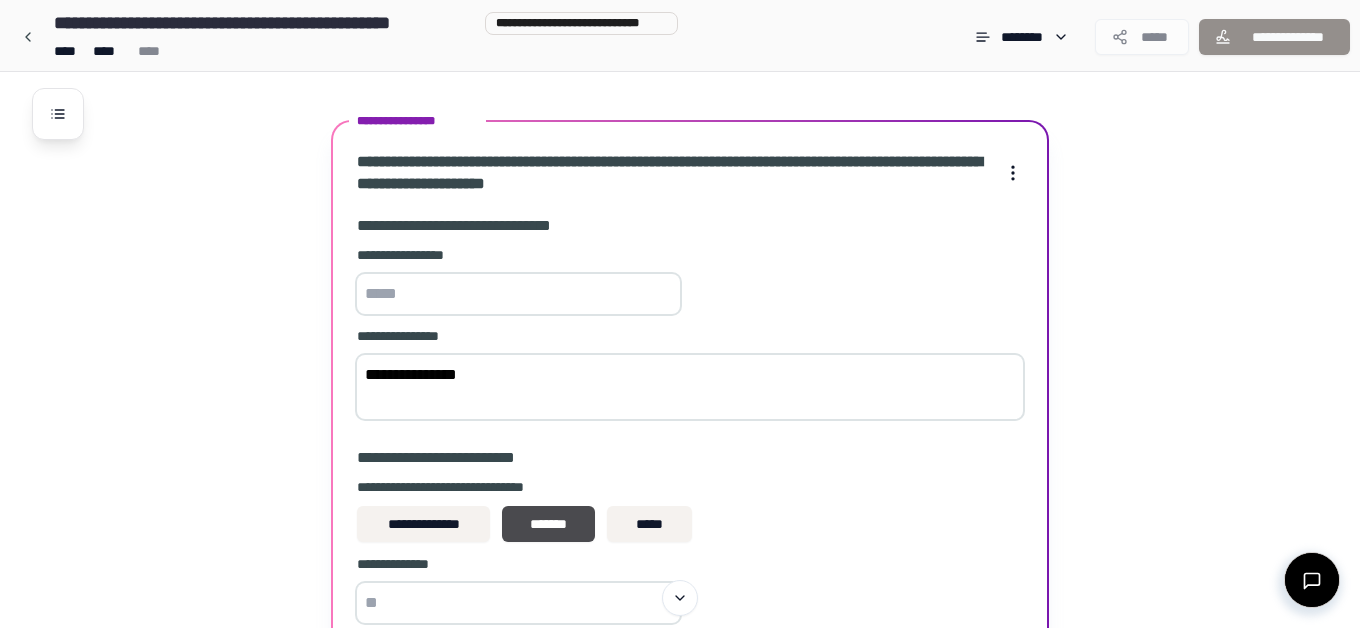 click on "**********" at bounding box center [690, 387] 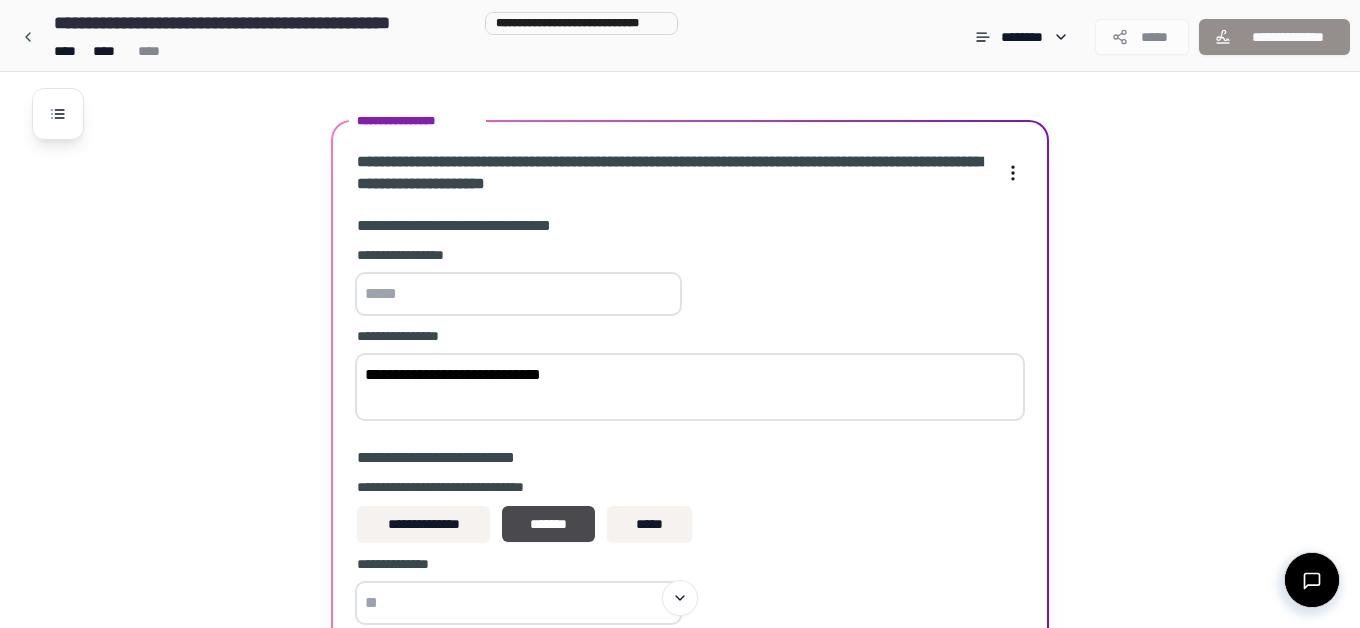paste on "**********" 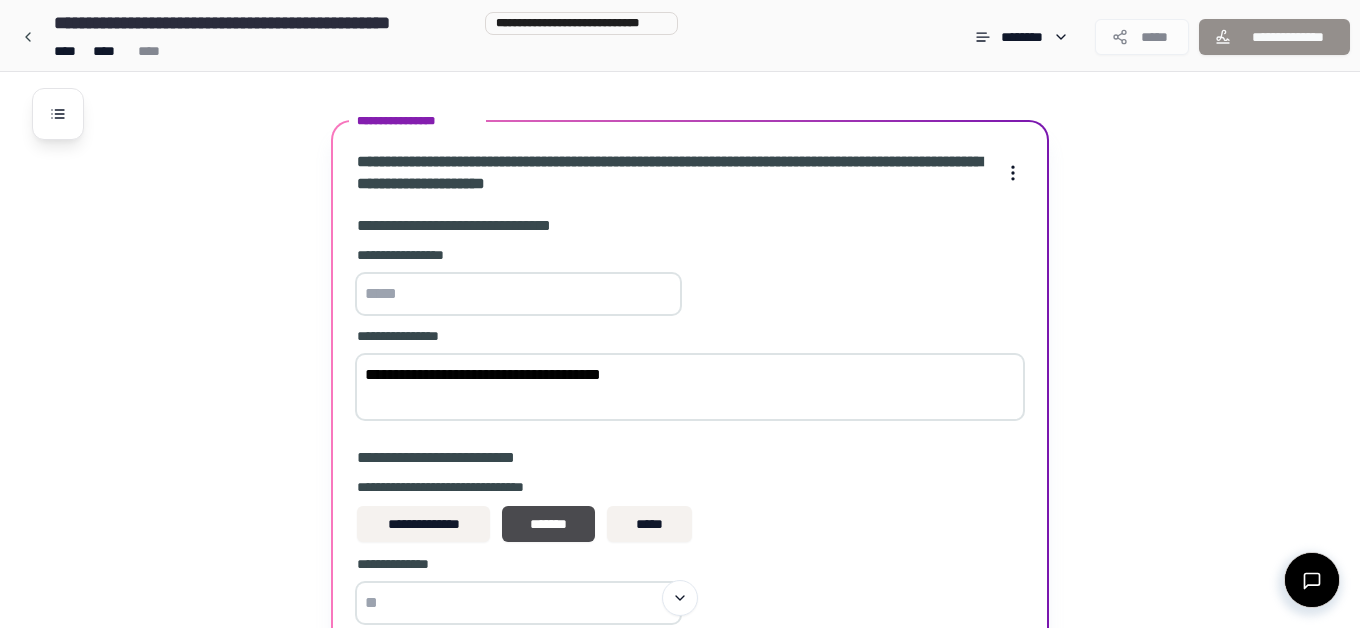 click on "**********" at bounding box center (690, 387) 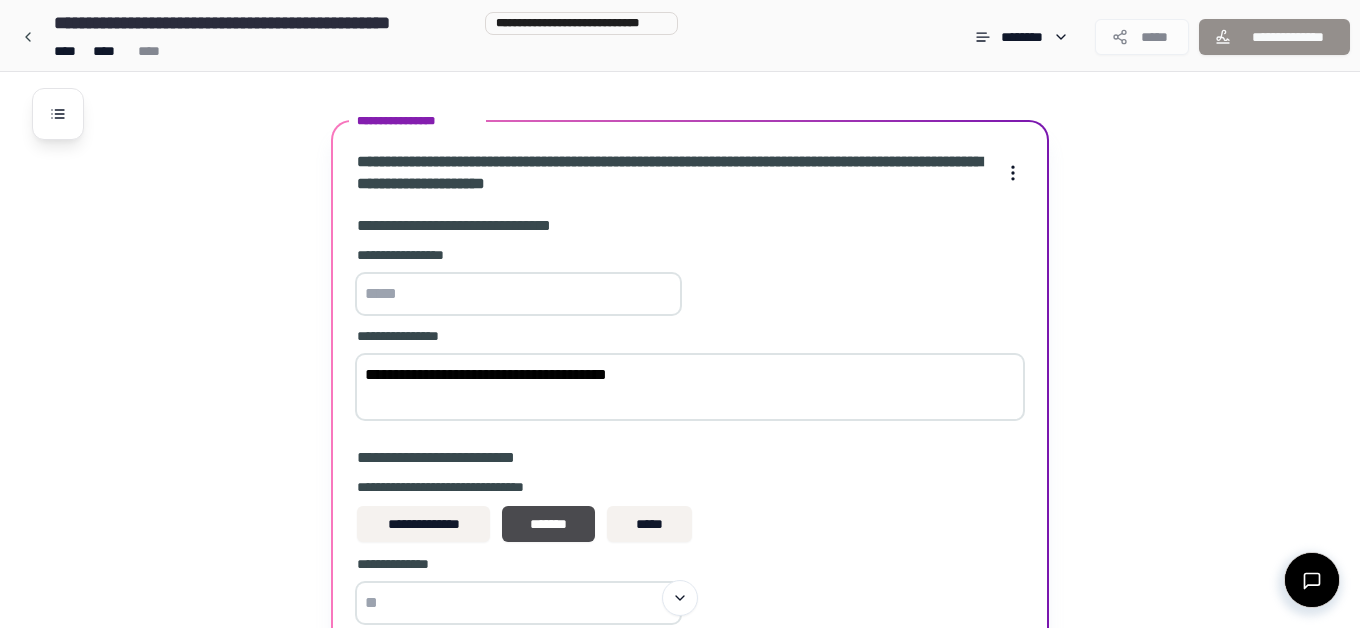 click on "**********" at bounding box center [690, 387] 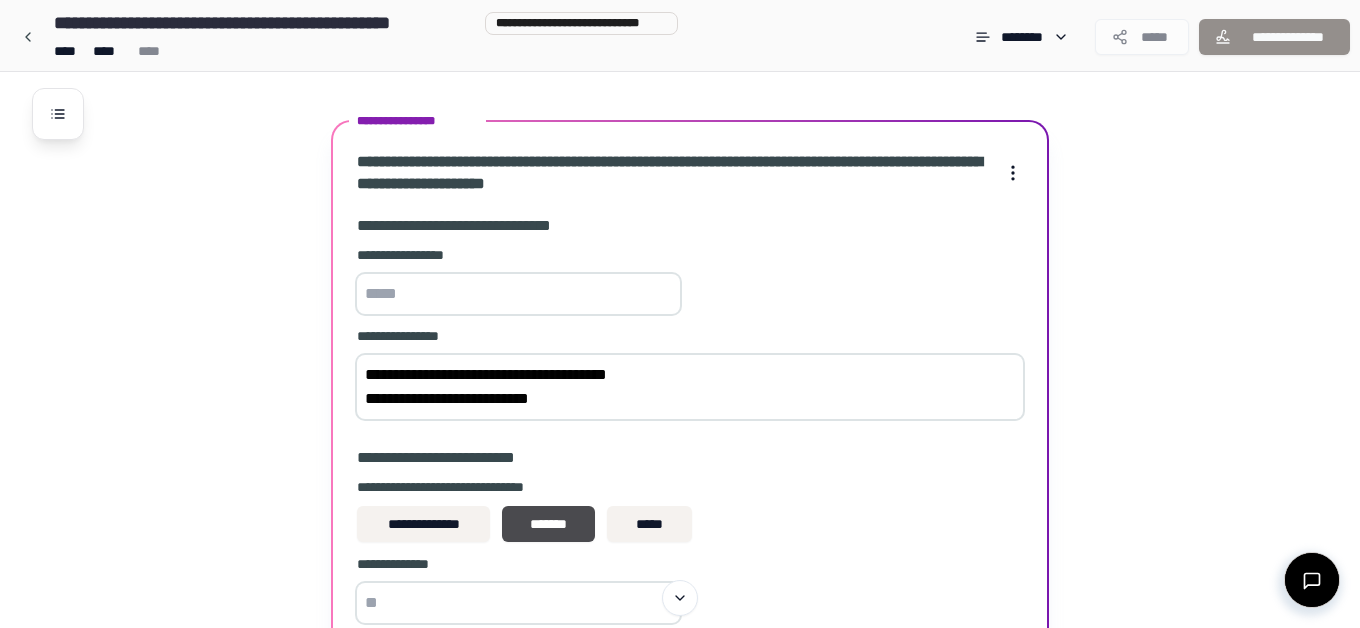 drag, startPoint x: 497, startPoint y: 374, endPoint x: 574, endPoint y: 377, distance: 77.05842 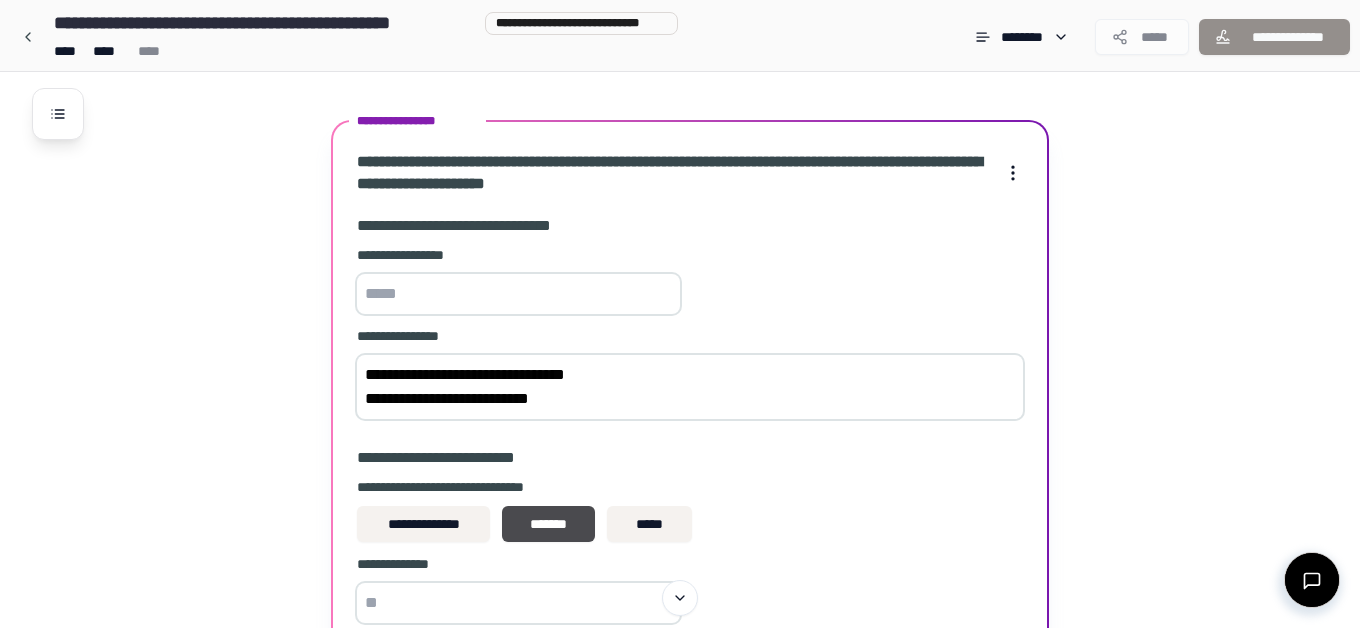 click on "**********" at bounding box center (690, 387) 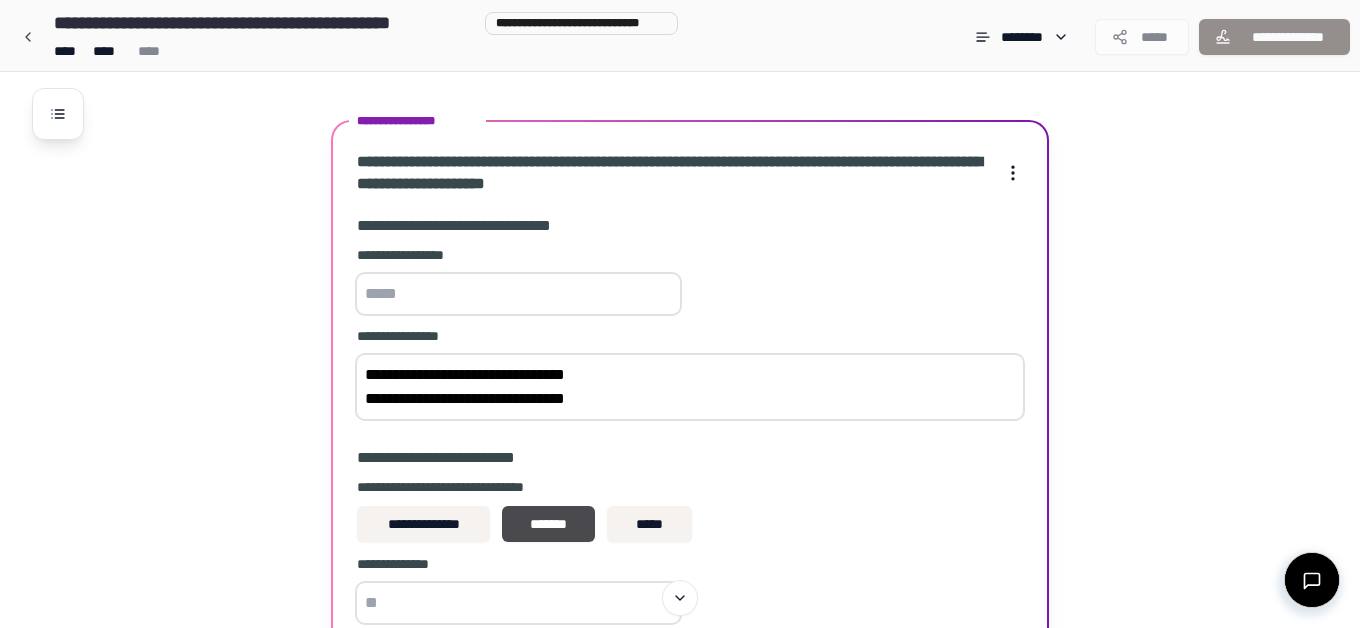 click on "**********" at bounding box center [690, 387] 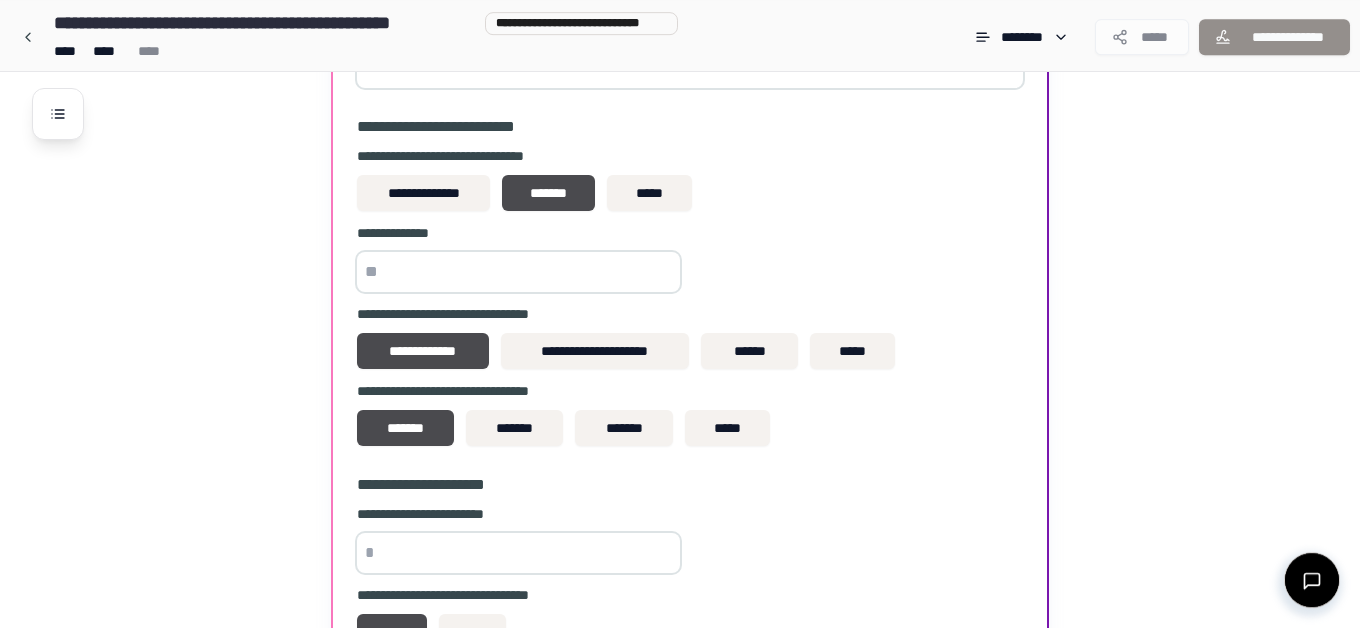 scroll, scrollTop: 804, scrollLeft: 0, axis: vertical 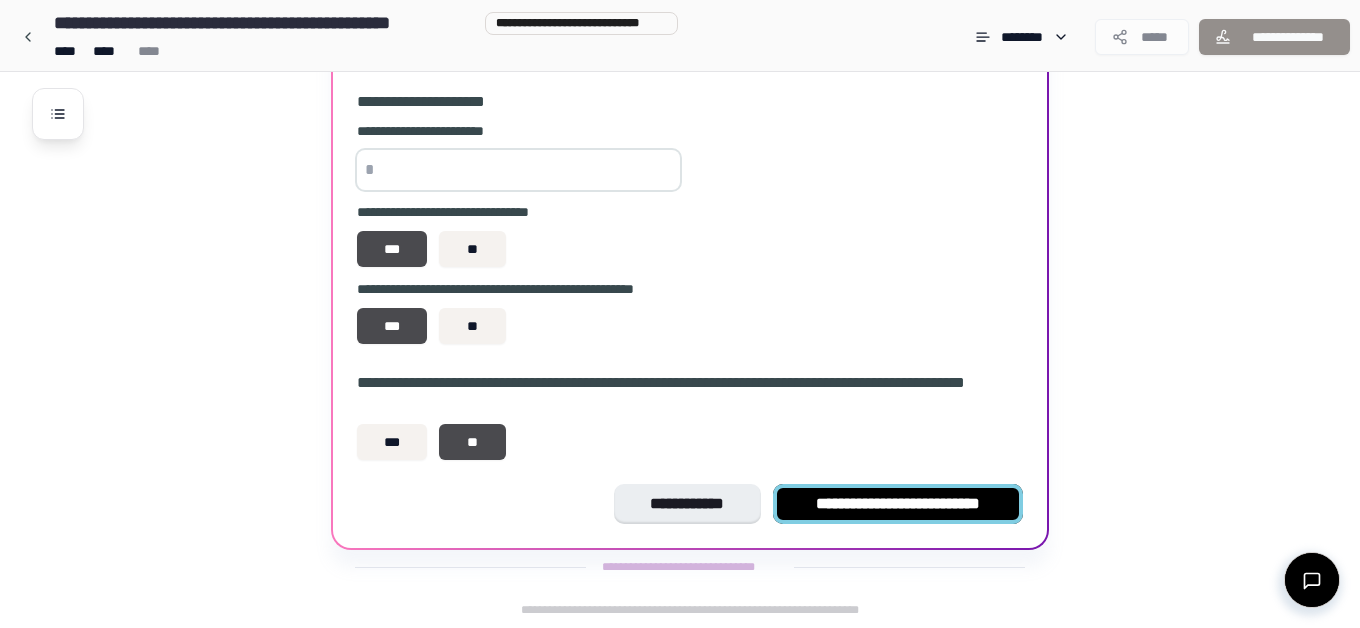 type on "**********" 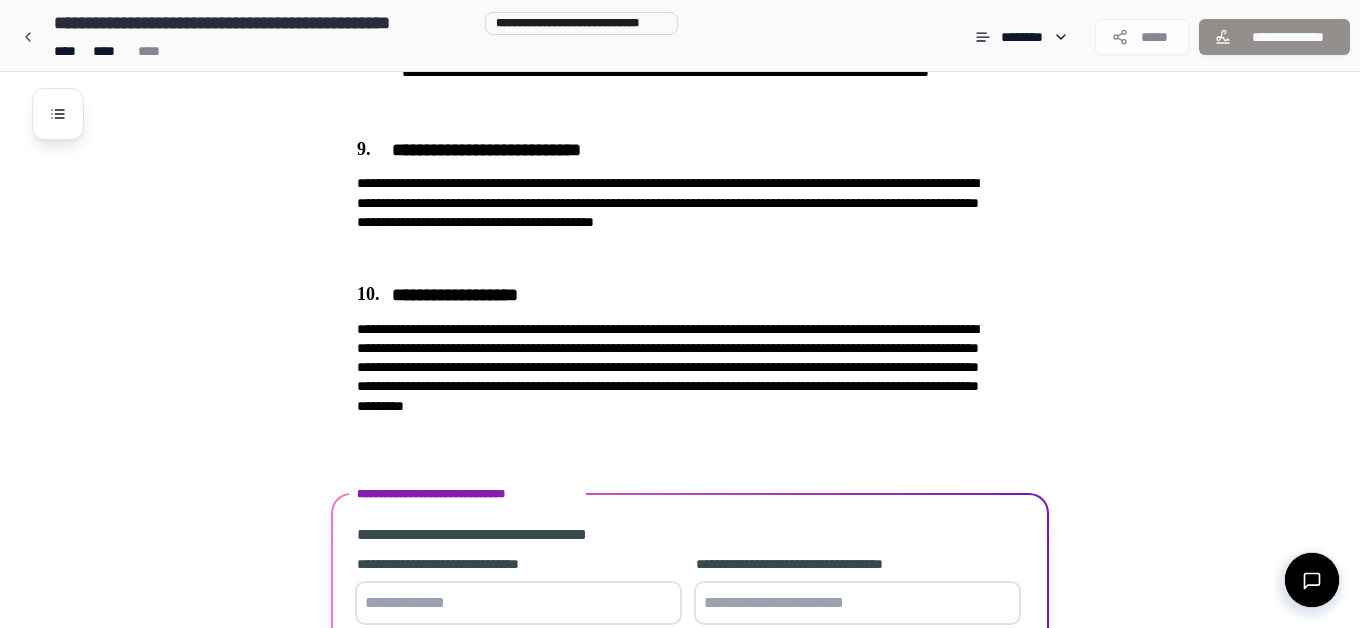 scroll, scrollTop: 3107, scrollLeft: 0, axis: vertical 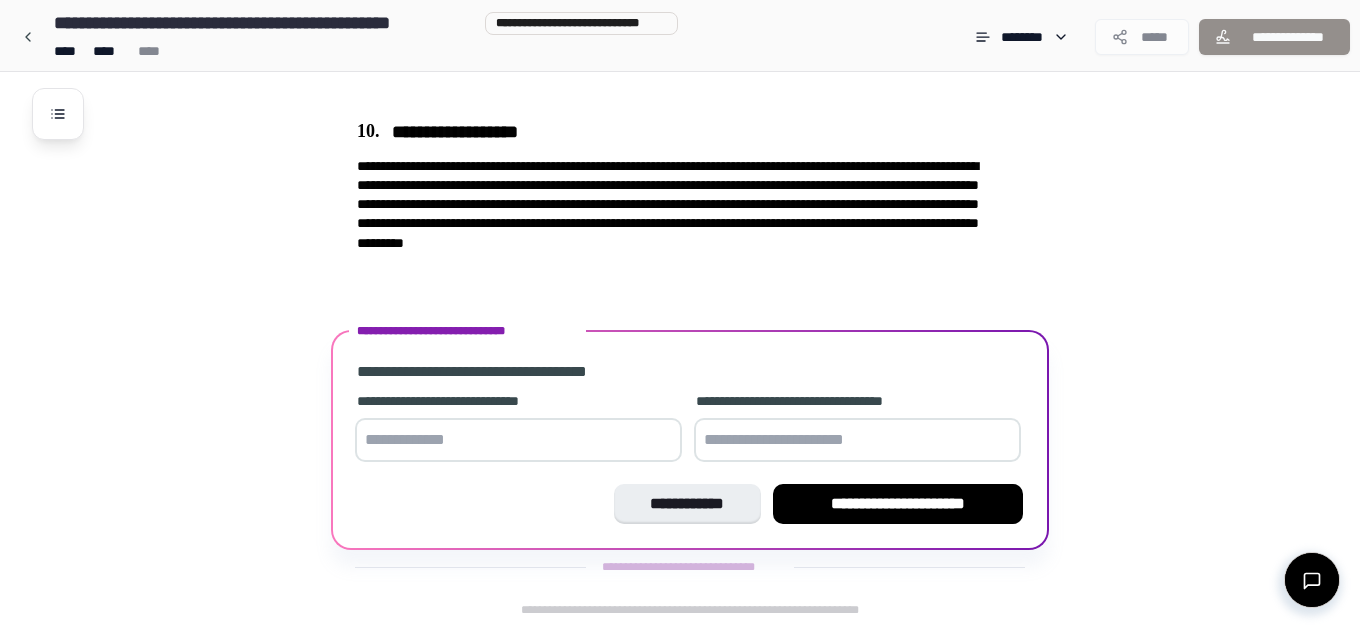 click at bounding box center [518, 440] 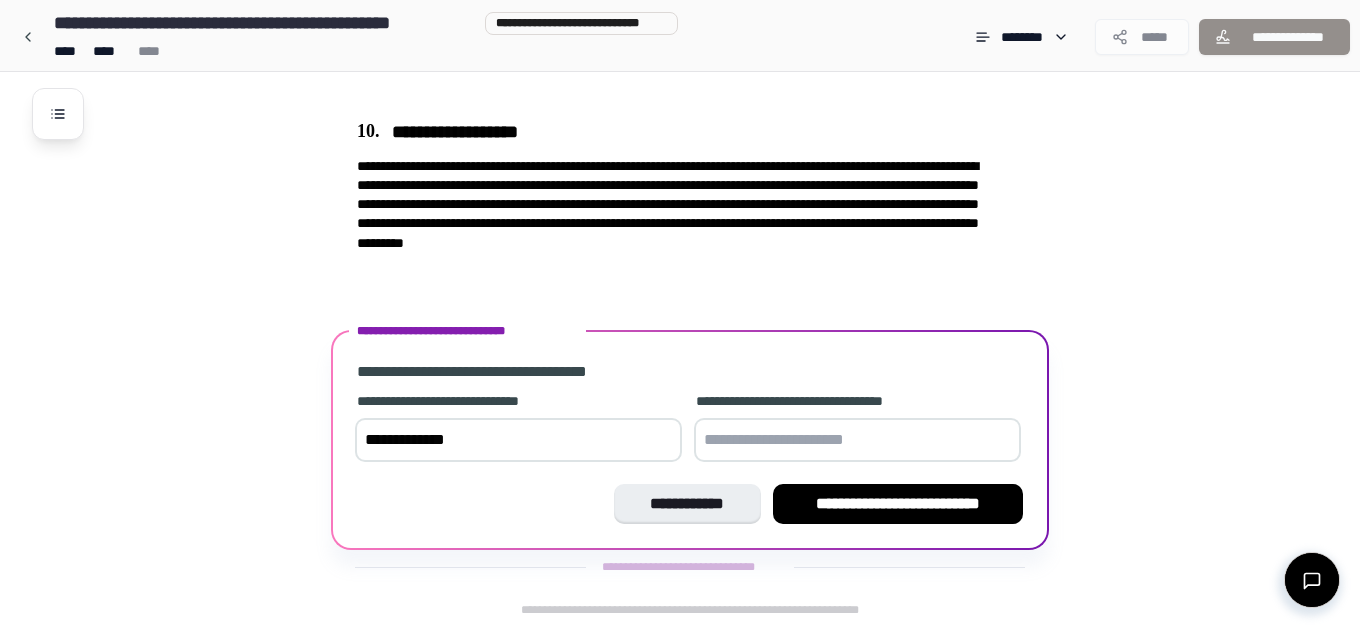 type on "**********" 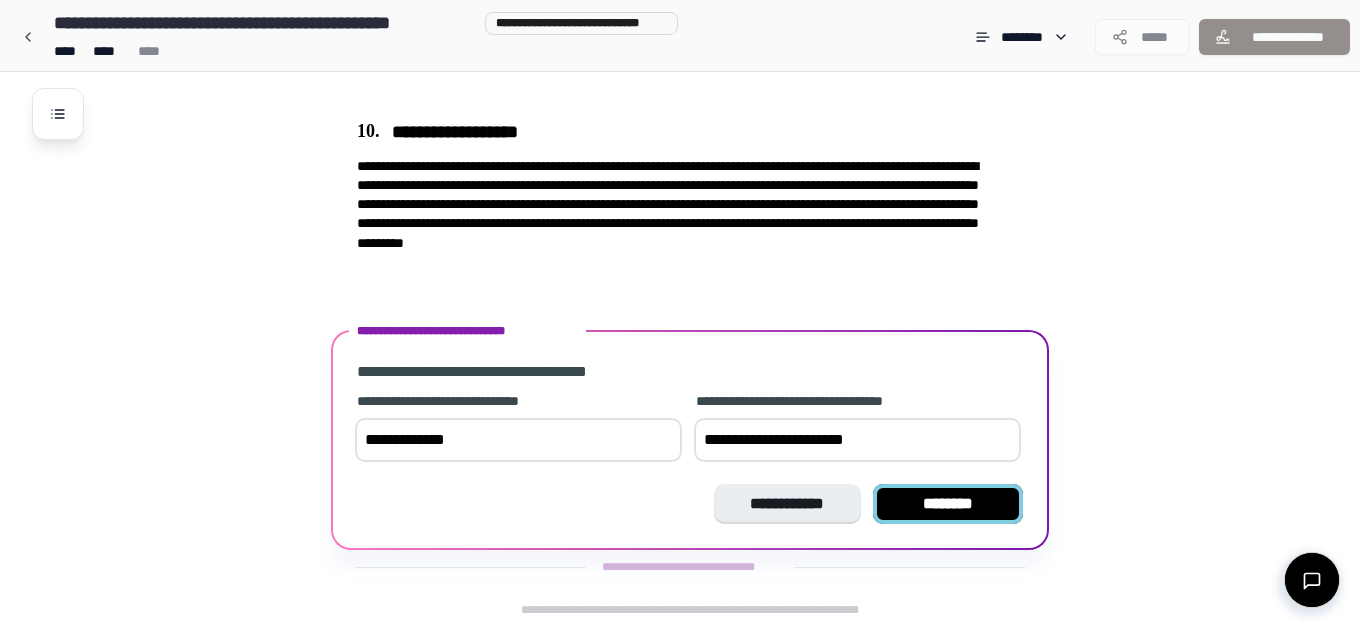 type on "**********" 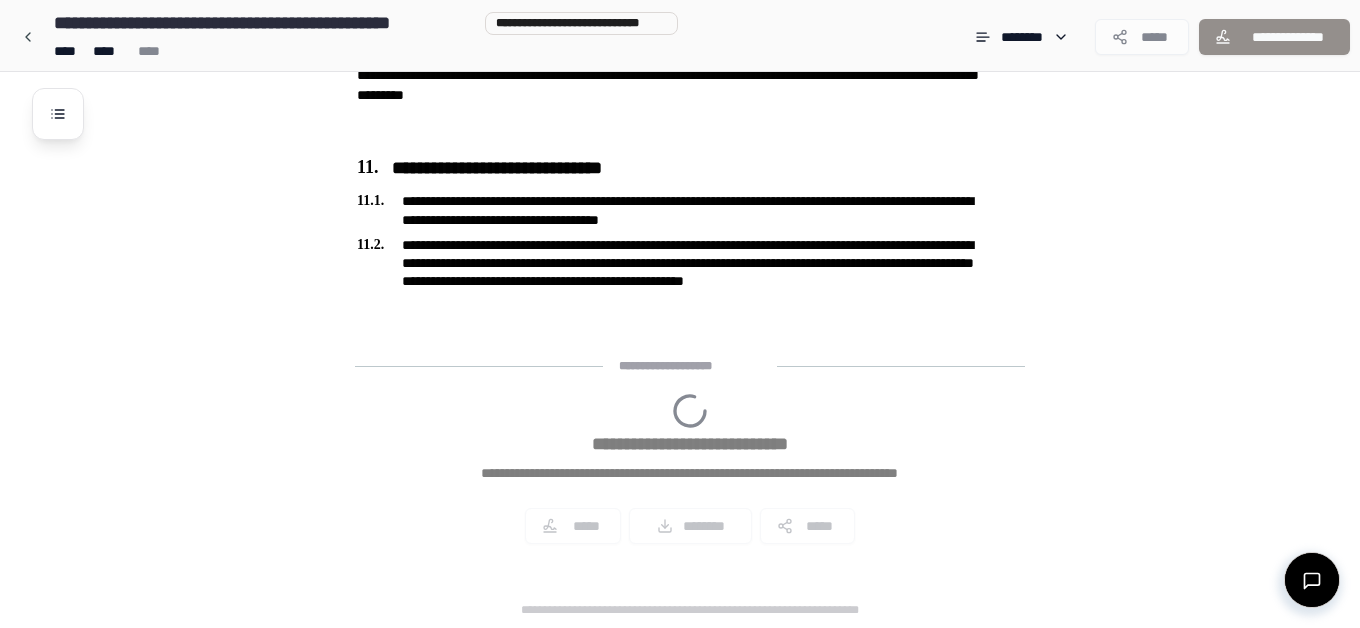 scroll, scrollTop: 3389, scrollLeft: 0, axis: vertical 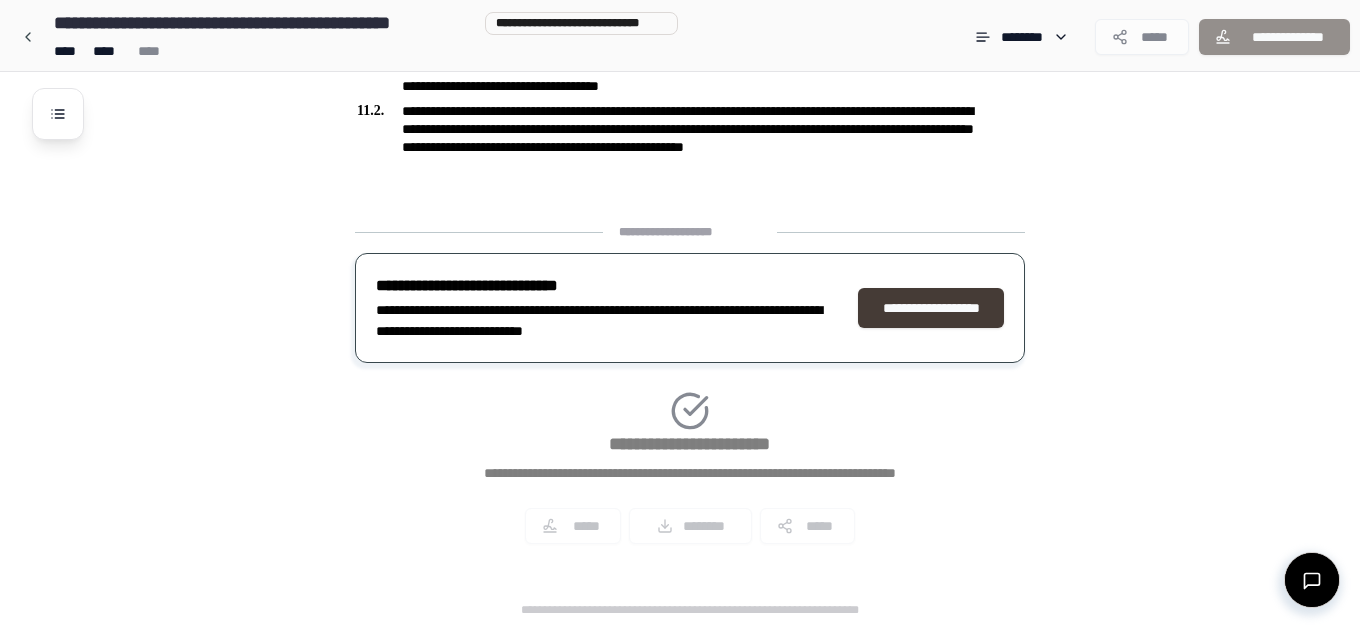 click on "**********" at bounding box center [931, 308] 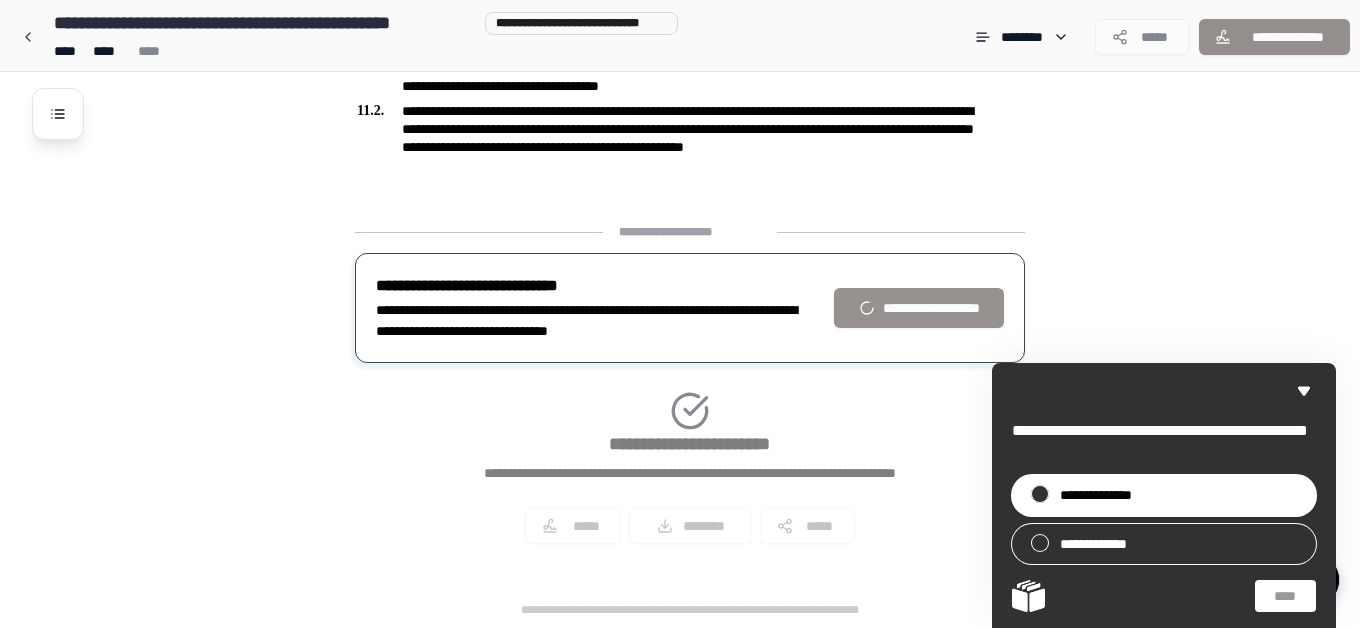 click on "**********" at bounding box center [1164, 495] 